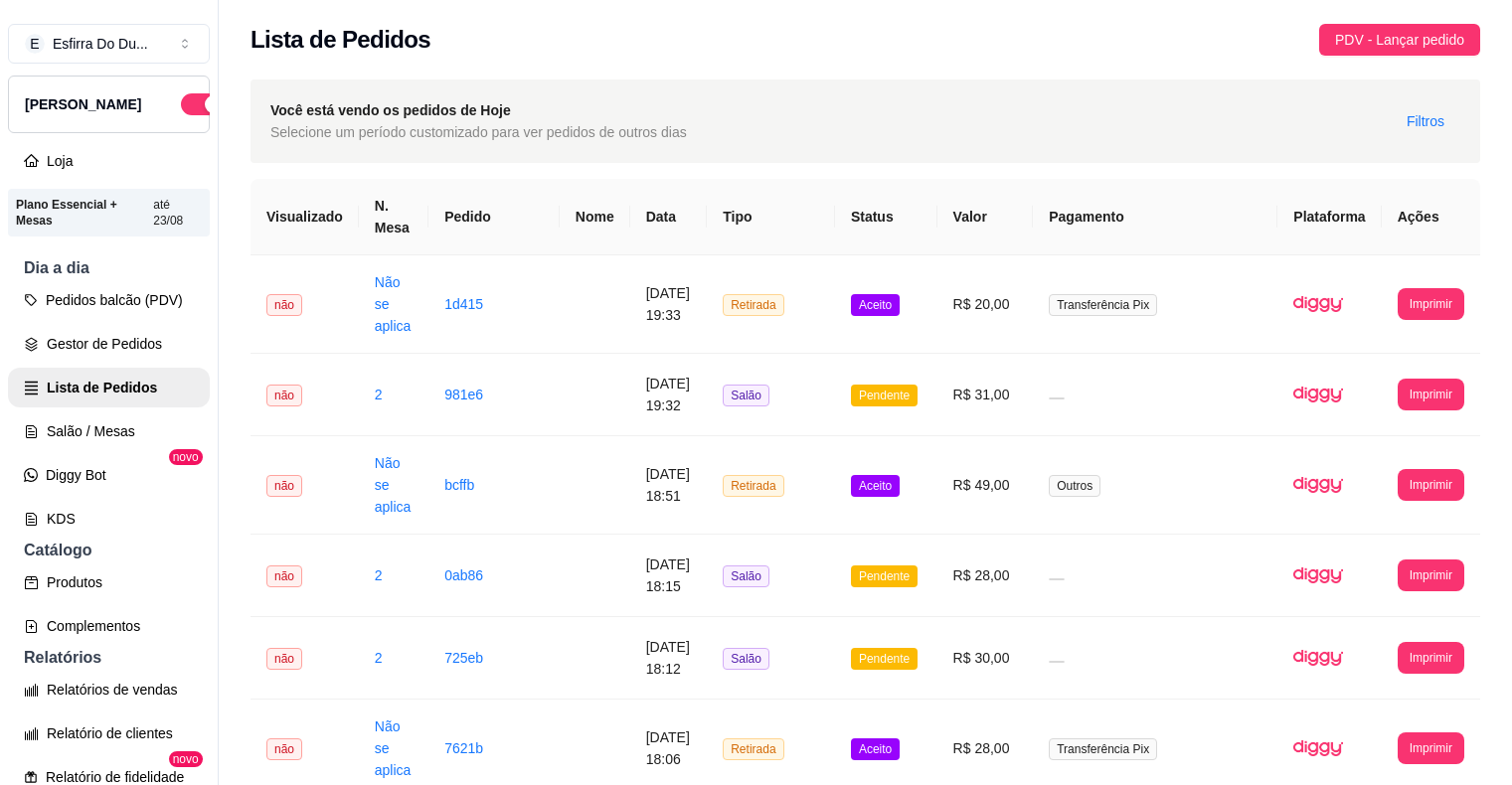 scroll, scrollTop: 0, scrollLeft: 0, axis: both 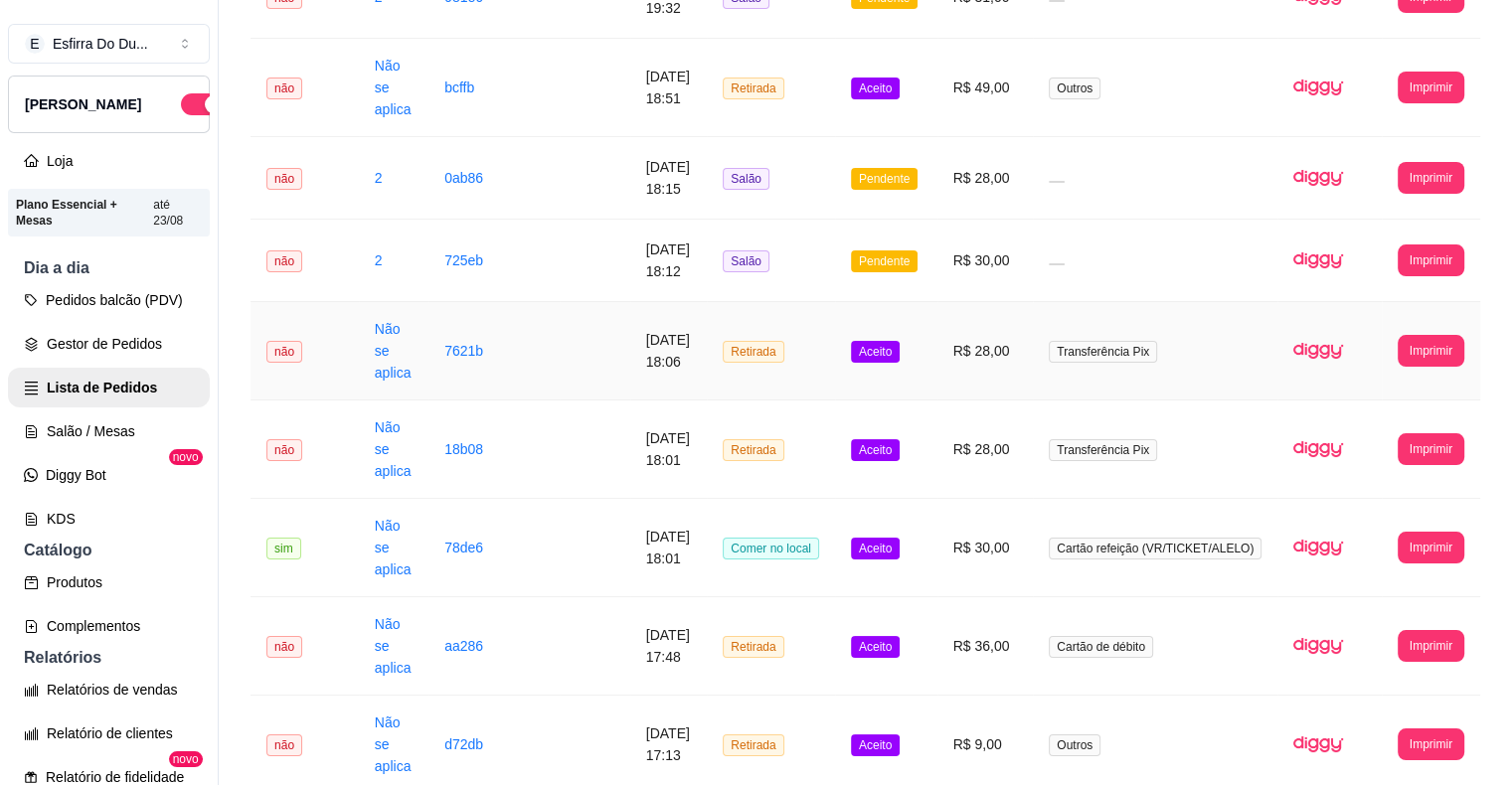 click on "Transferência Pix" at bounding box center [1155, 351] 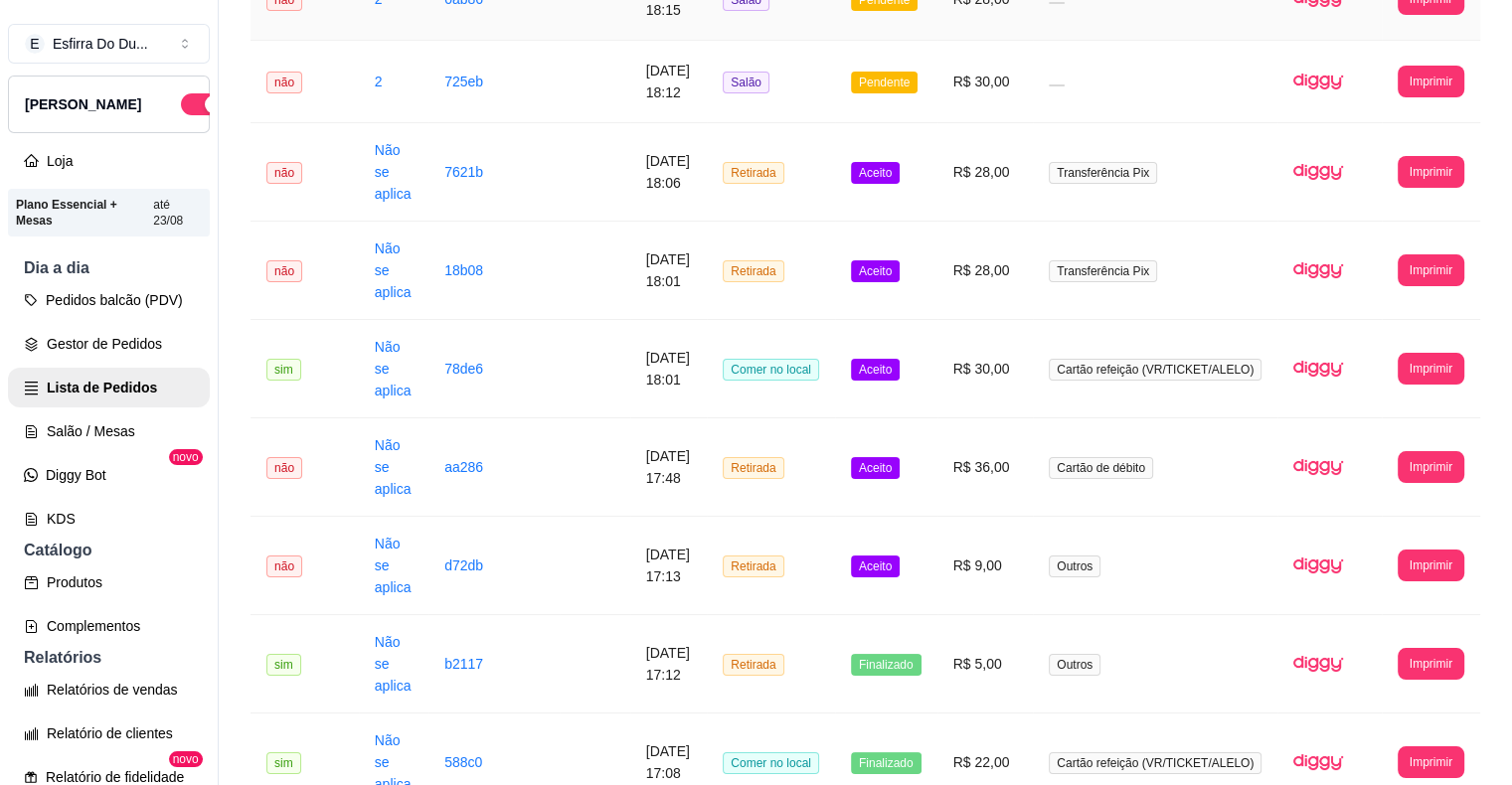 scroll, scrollTop: 696, scrollLeft: 0, axis: vertical 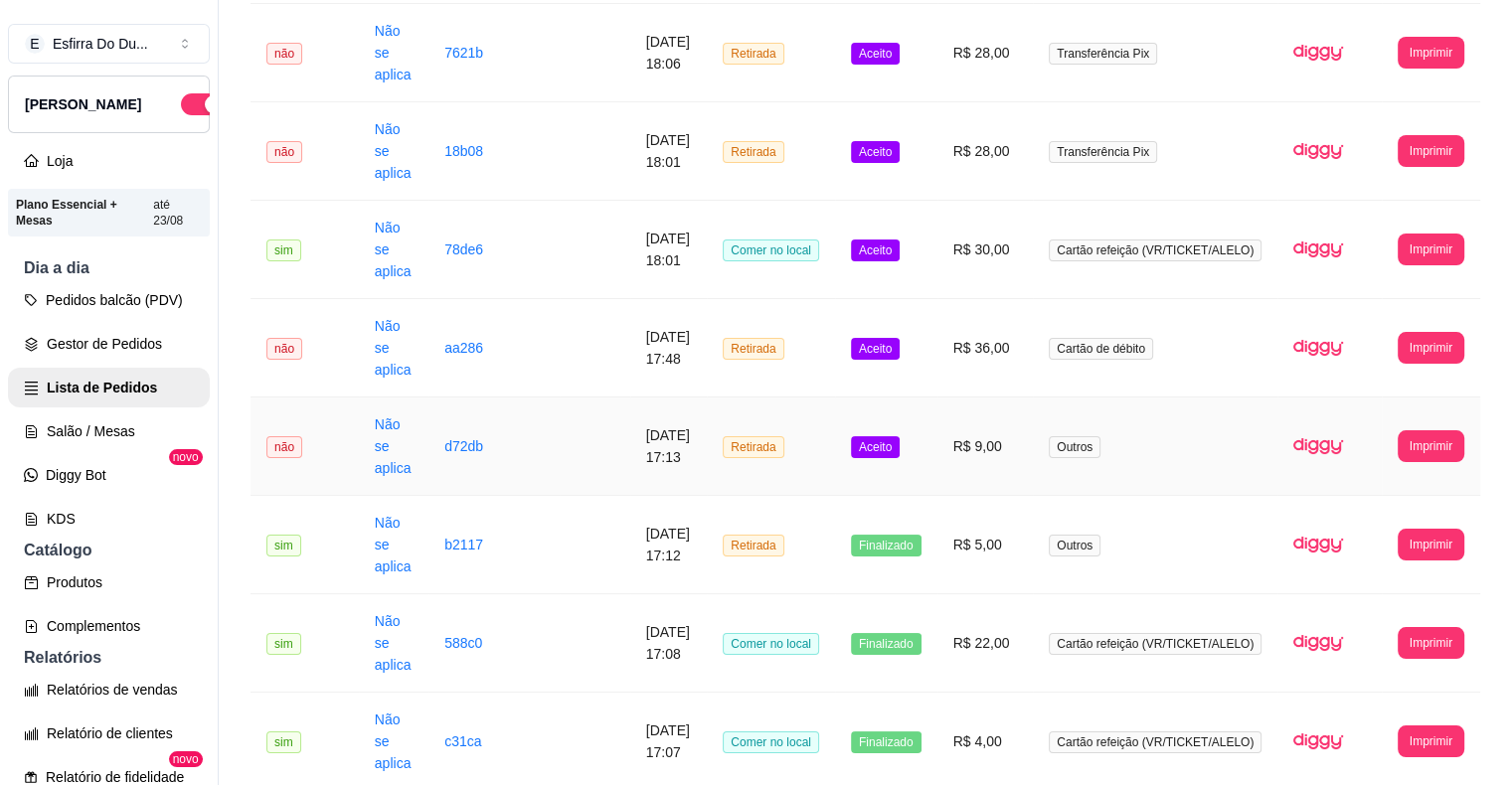click on "Aceito" at bounding box center (875, 447) 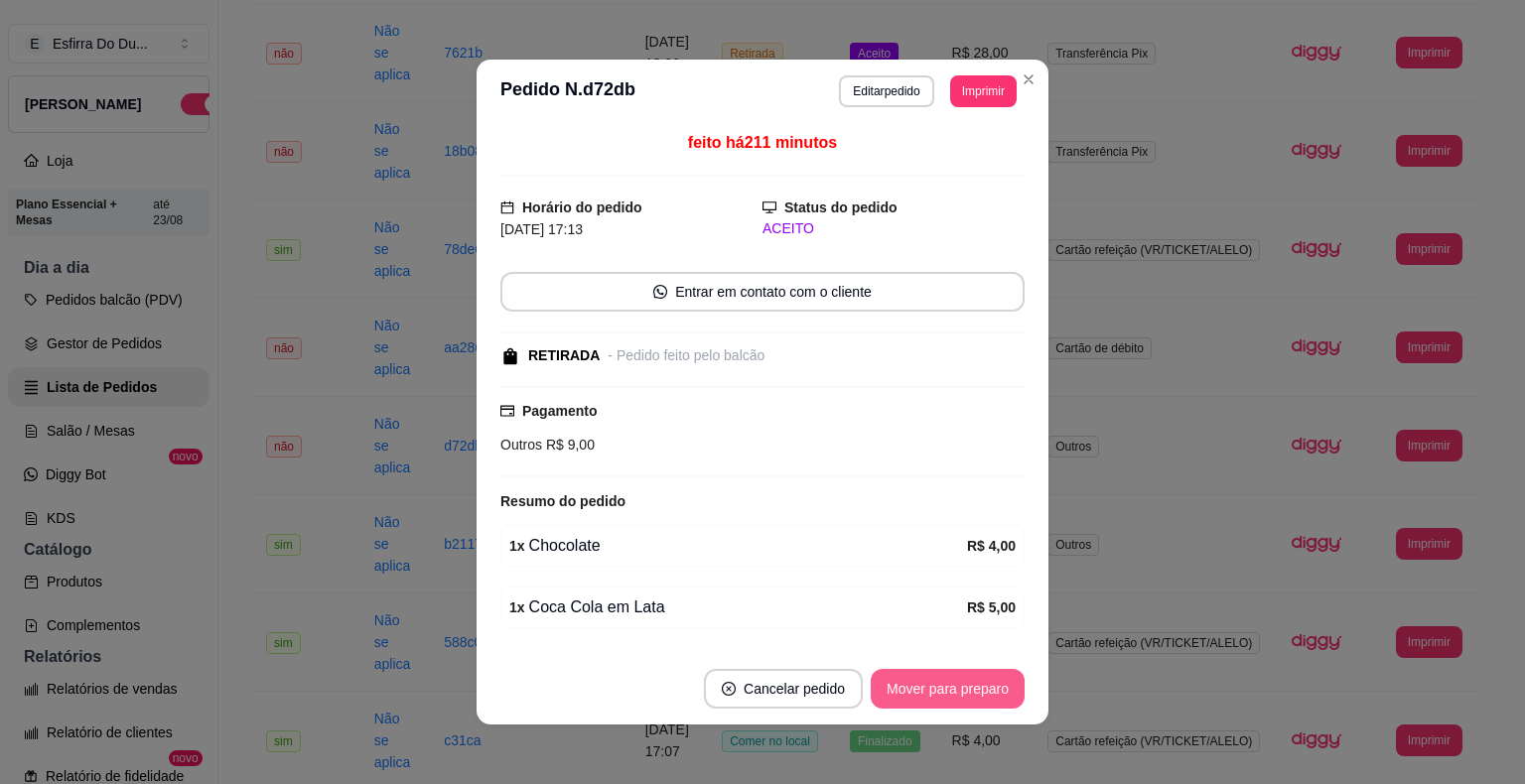 click on "Mover para preparo" at bounding box center (947, 689) 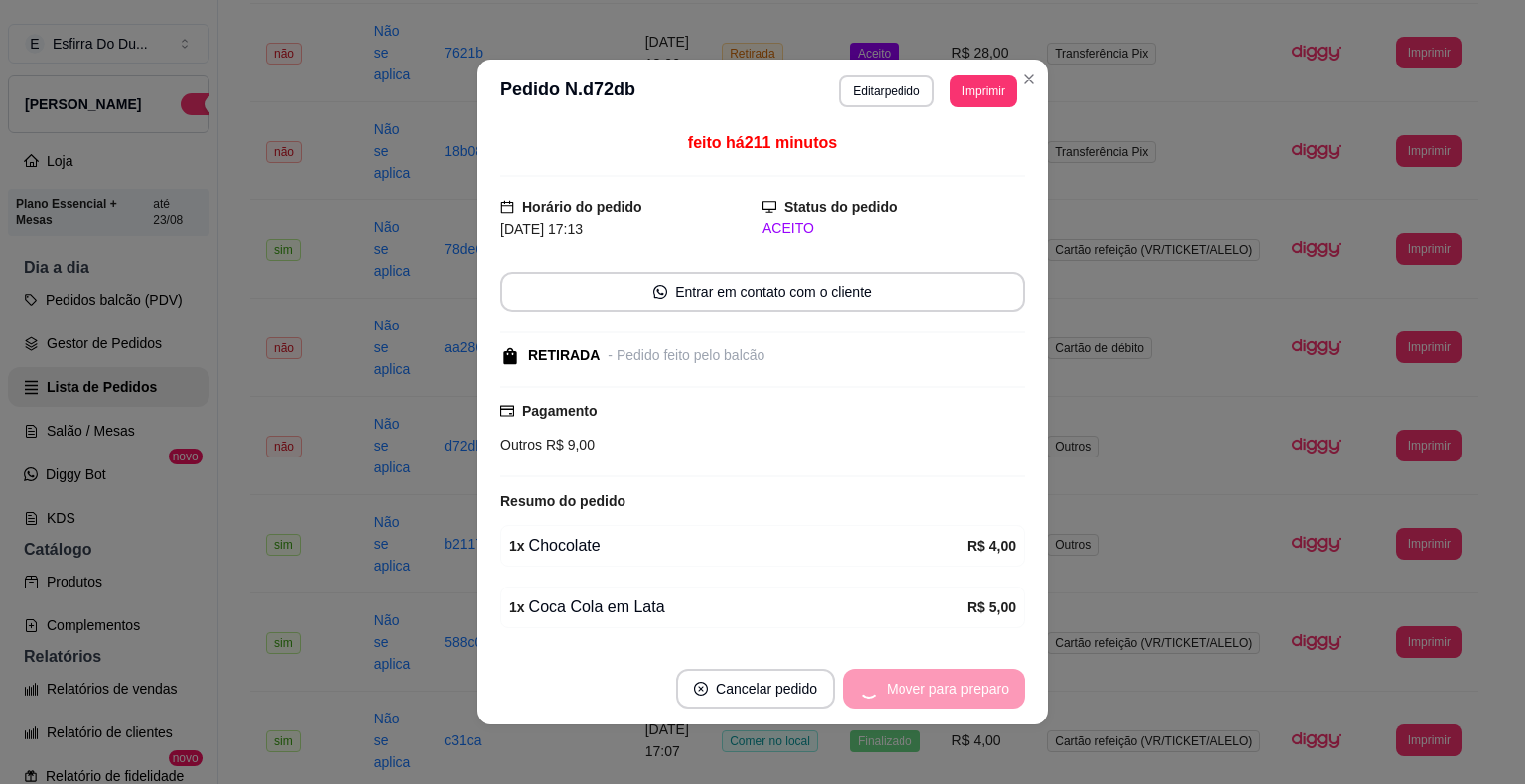click on "Mover para preparo" at bounding box center (933, 689) 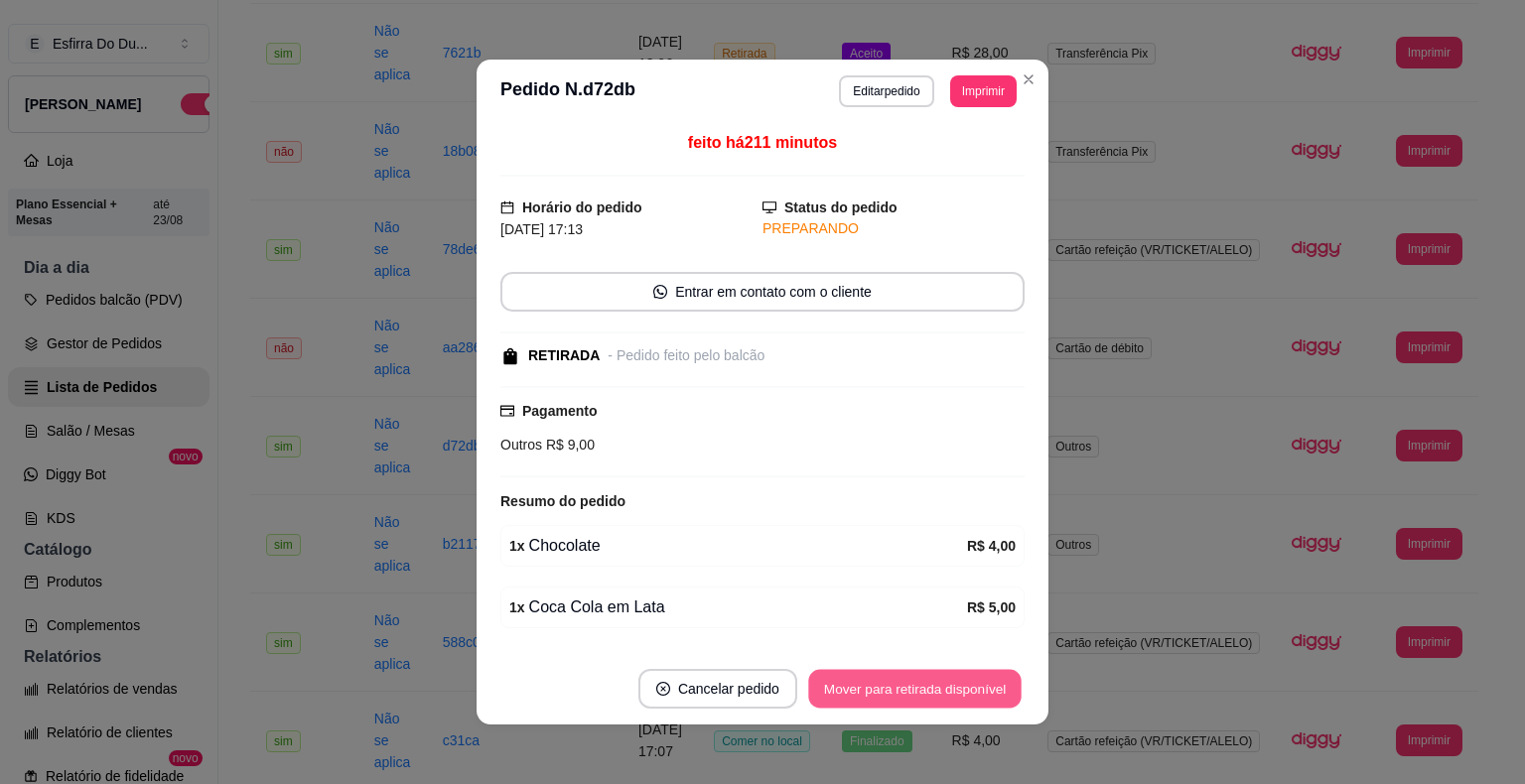 click on "Mover para retirada disponível" at bounding box center [914, 689] 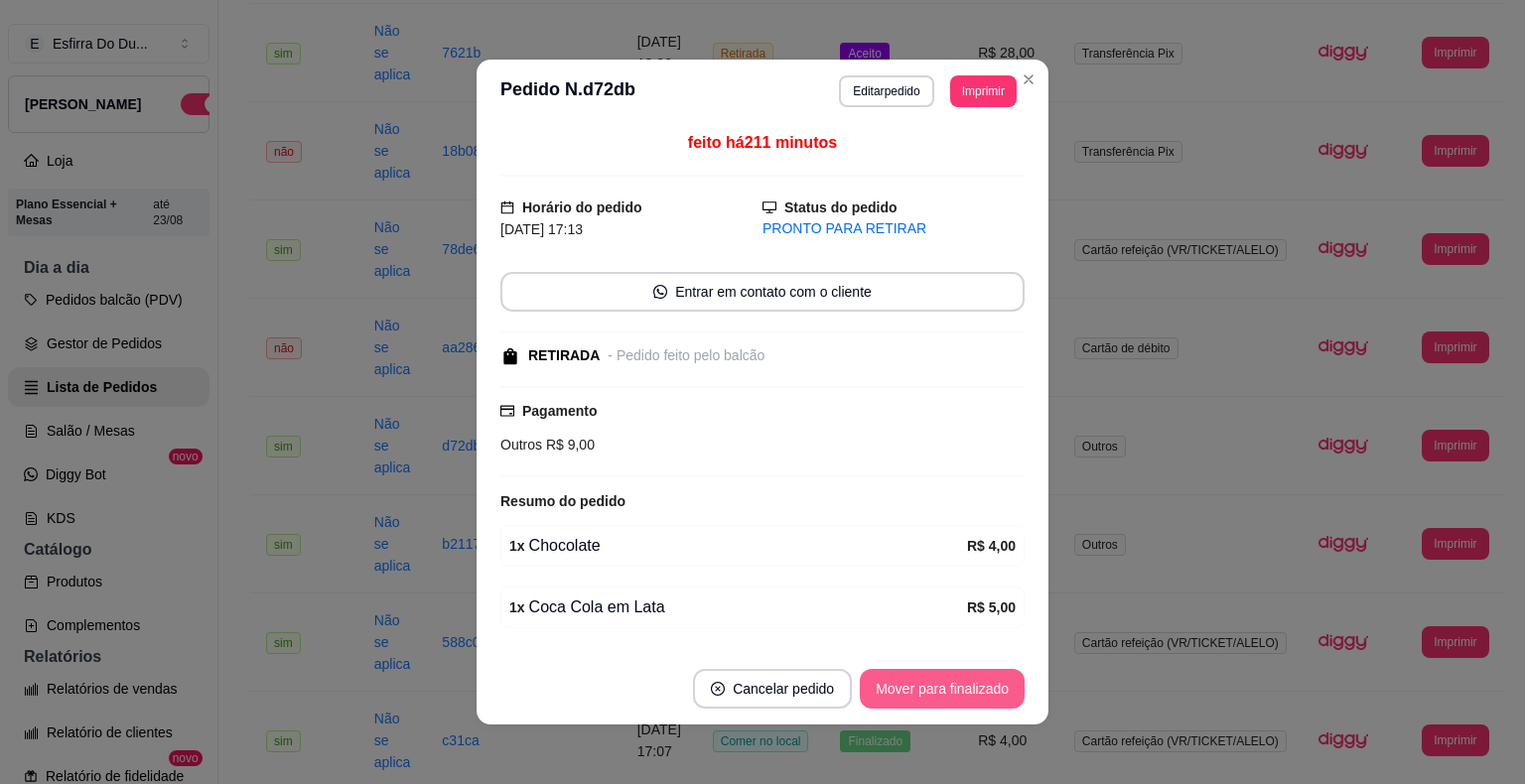 click on "Mover para finalizado" at bounding box center (942, 689) 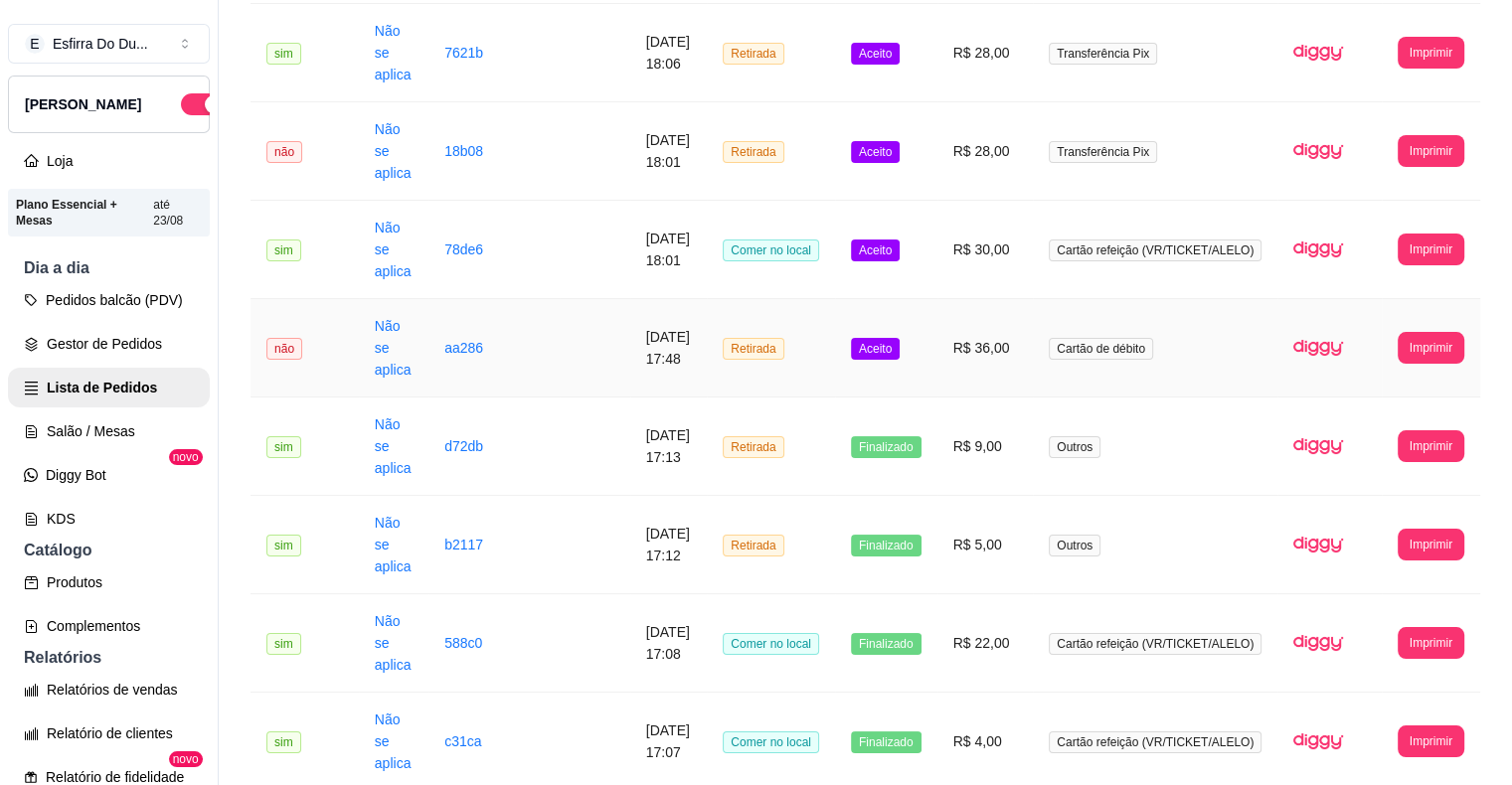 click on "Aceito" at bounding box center (886, 348) 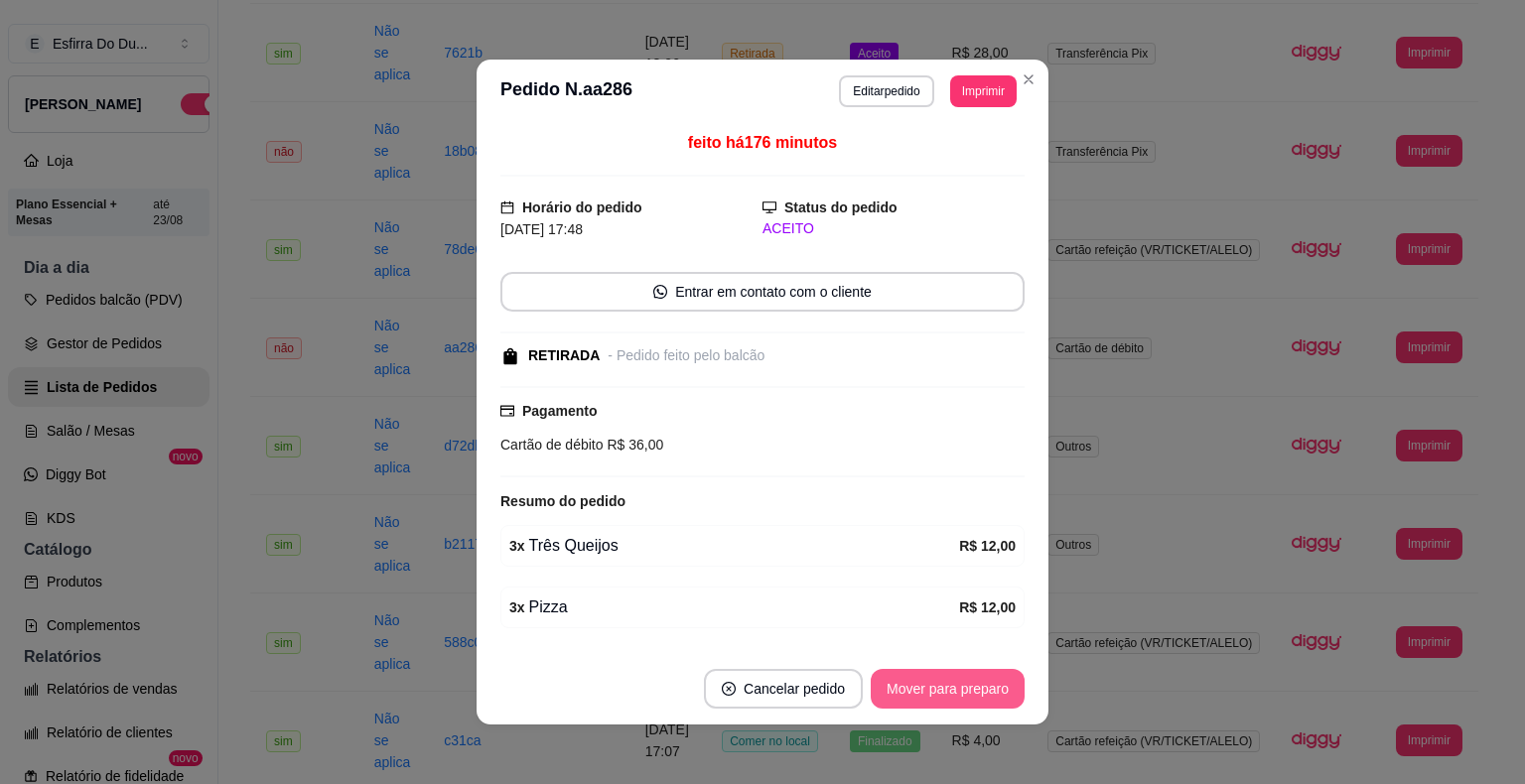 click on "Mover para preparo" at bounding box center [947, 689] 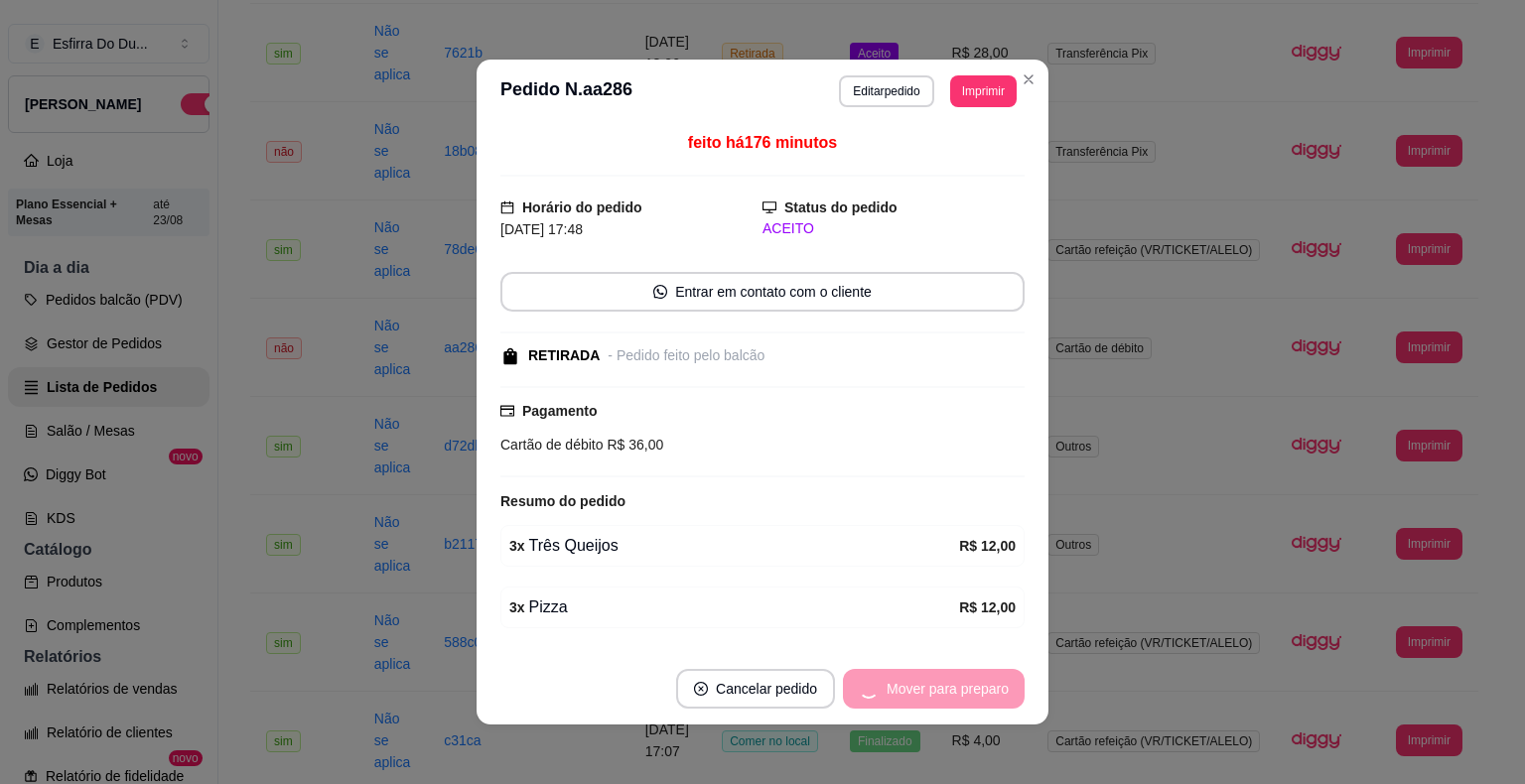 click on "Mover para preparo" at bounding box center (933, 689) 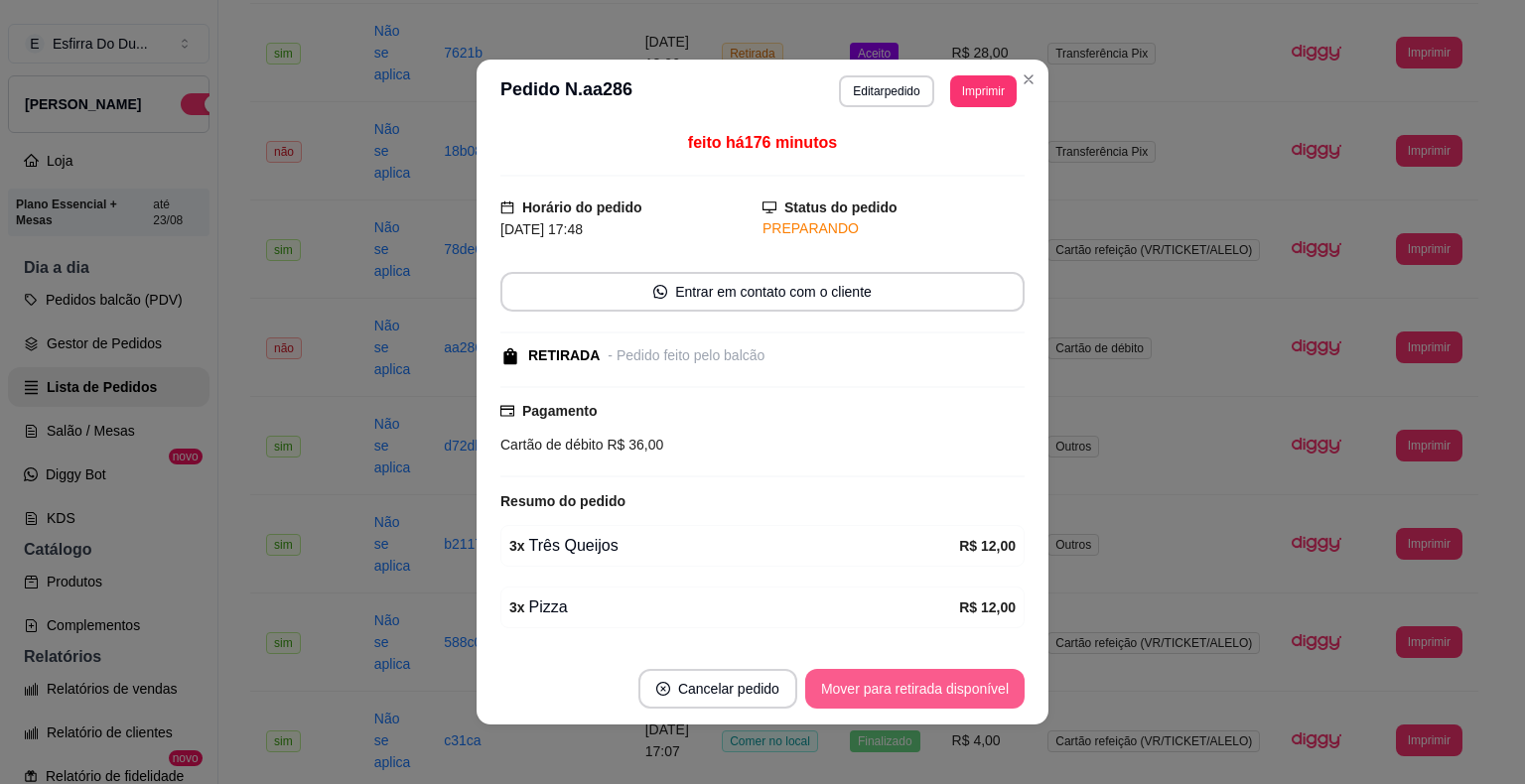 click on "Mover para retirada disponível" at bounding box center (914, 689) 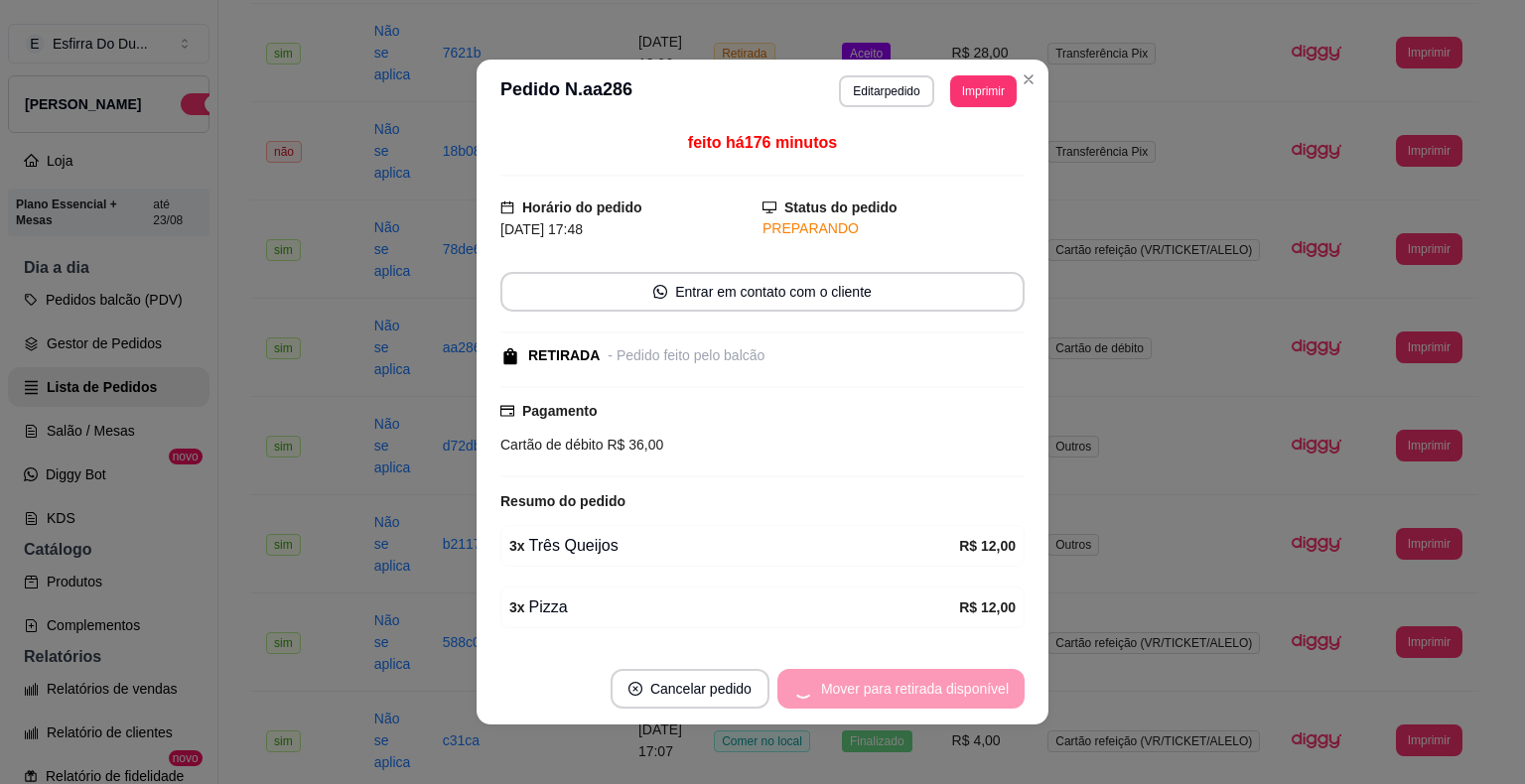 click on "Mover para retirada disponível" at bounding box center [901, 689] 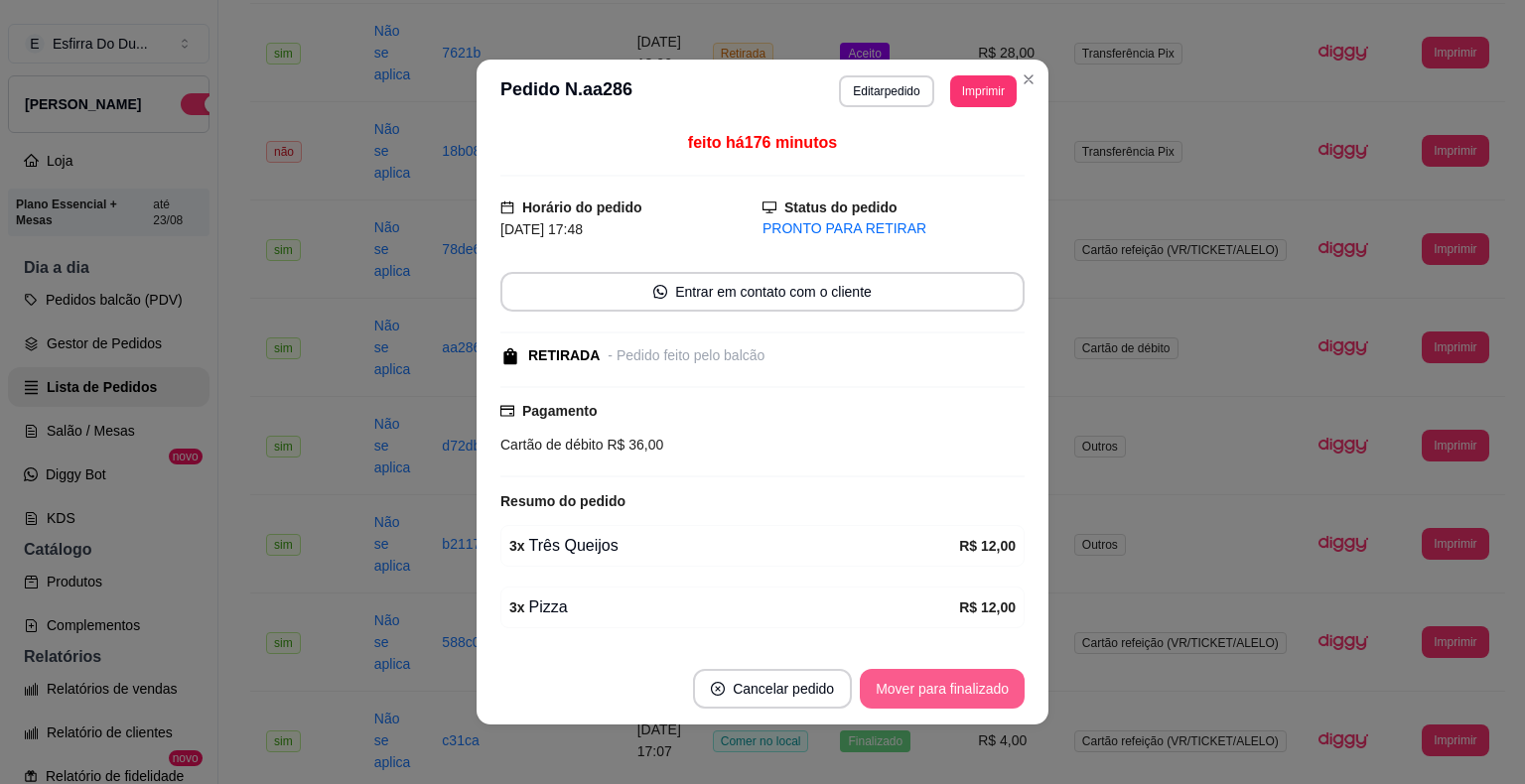click on "Mover para finalizado" at bounding box center (942, 689) 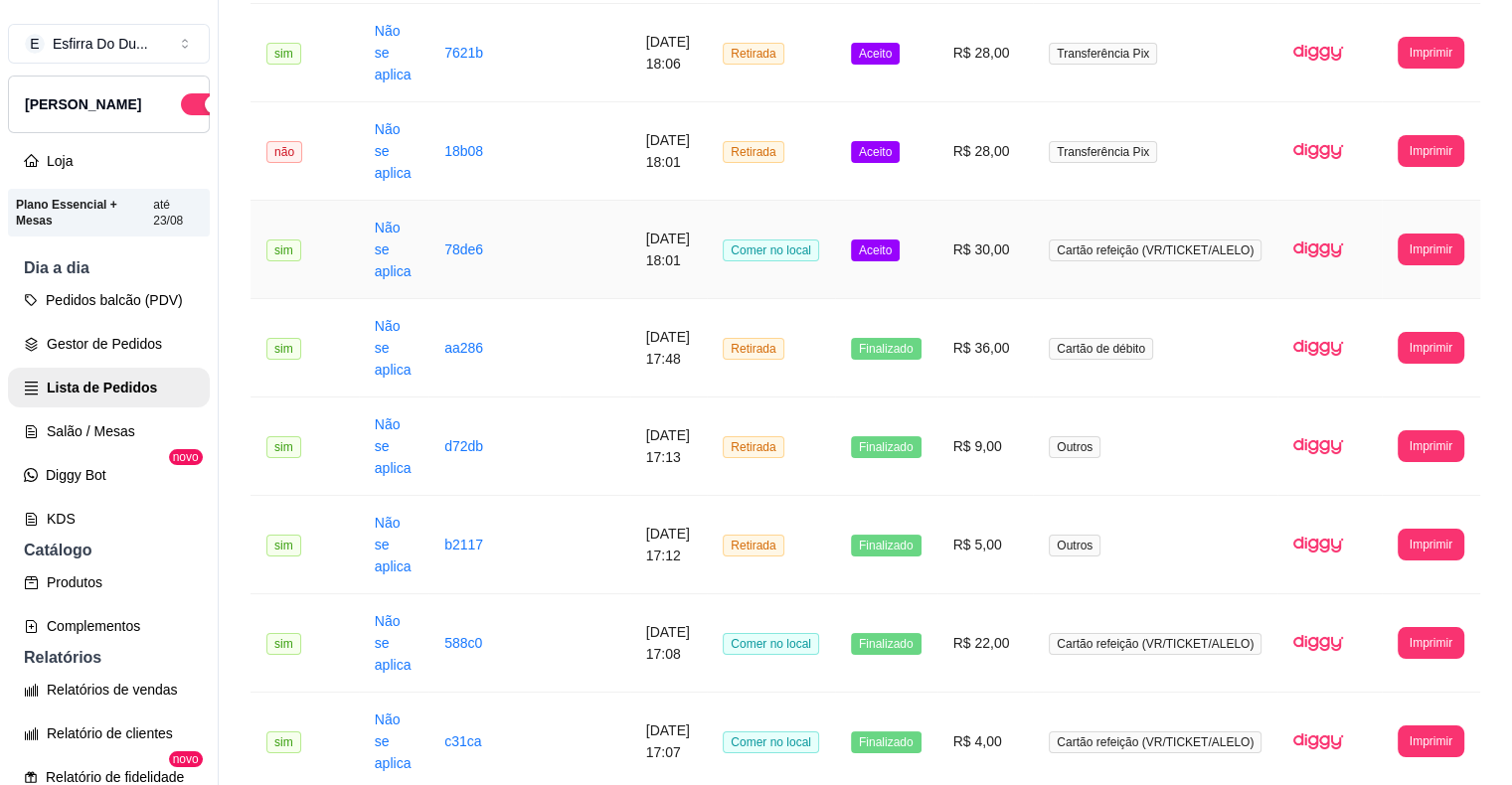 click on "Aceito" at bounding box center [875, 250] 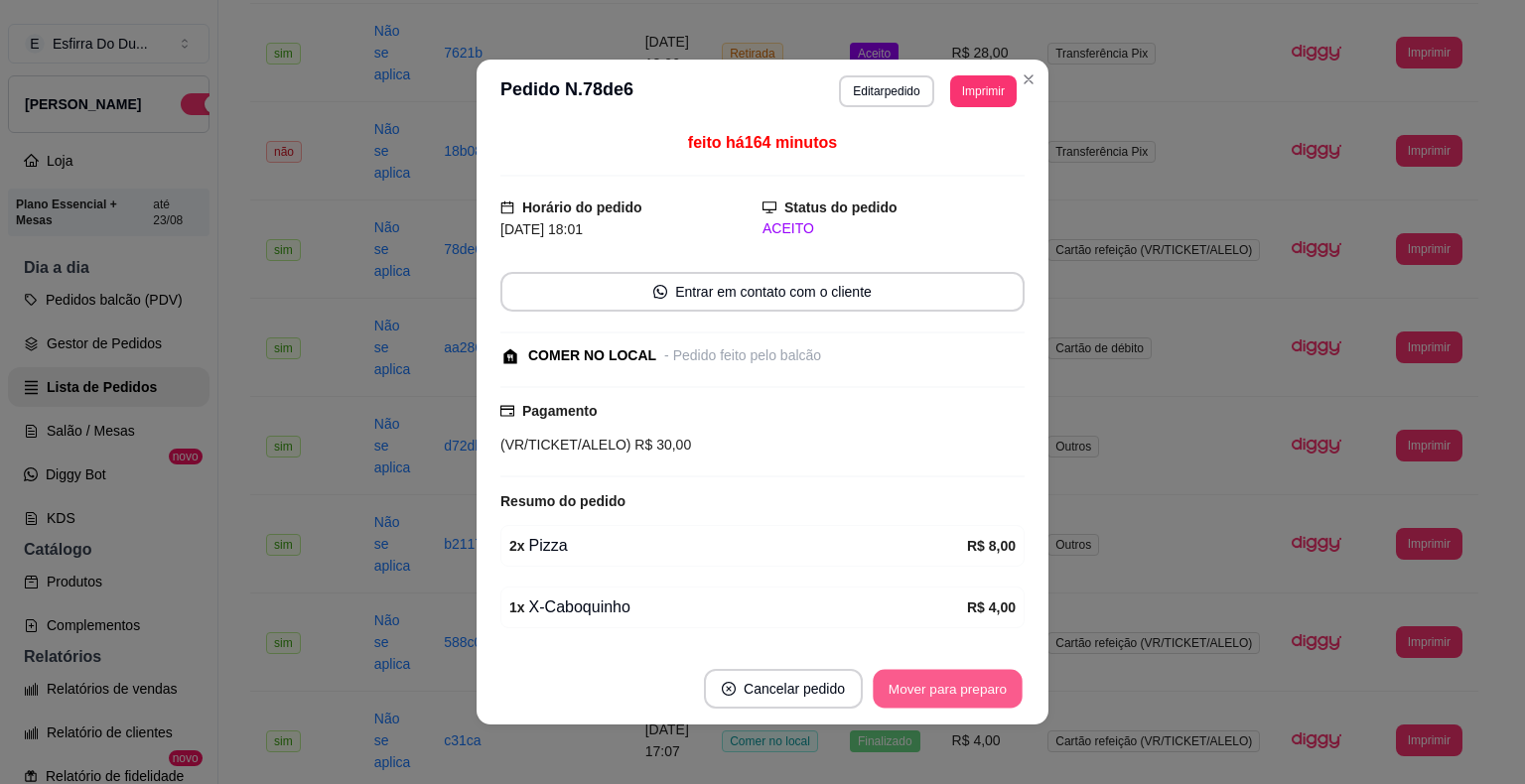 click on "Mover para preparo" at bounding box center [947, 689] 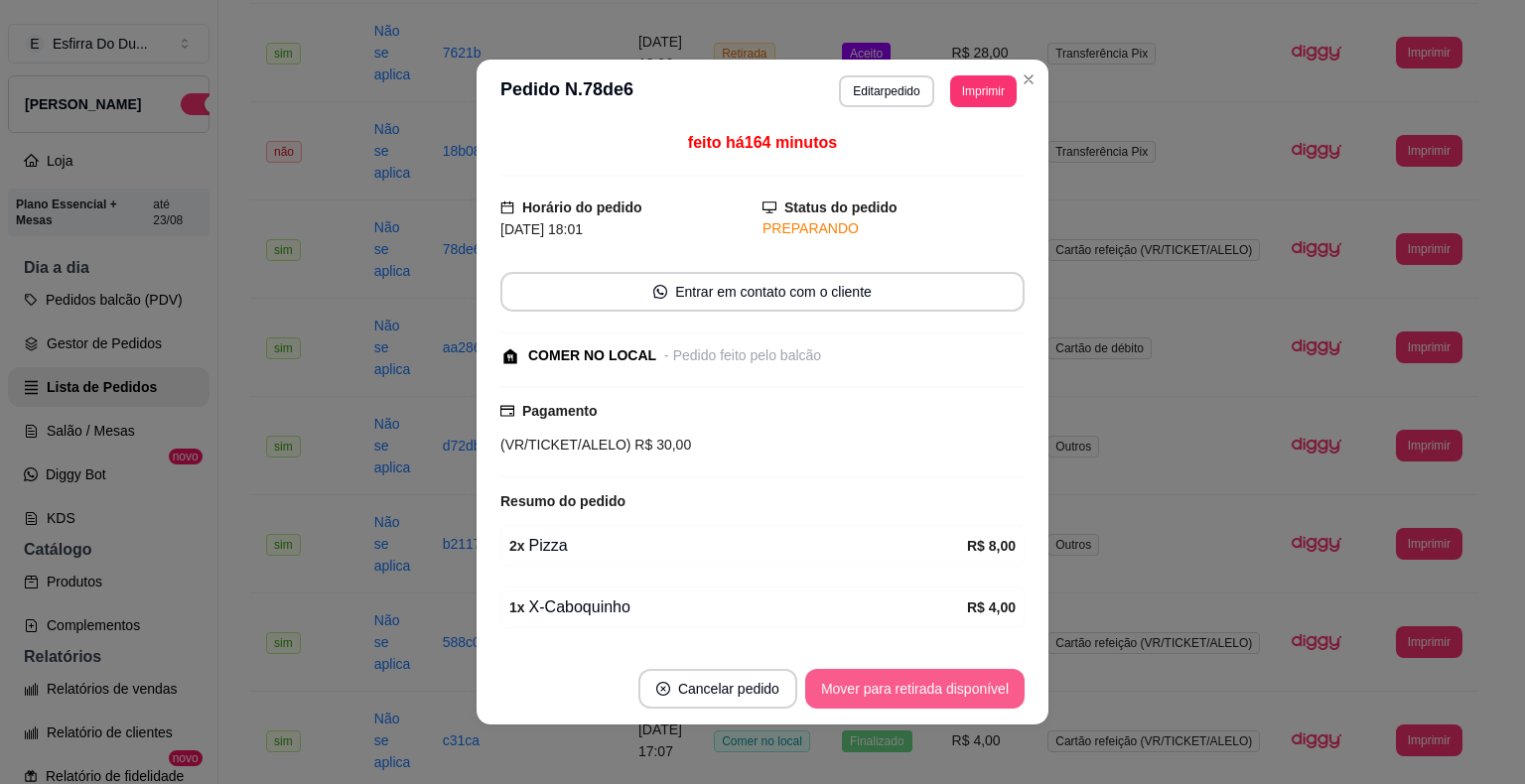 click on "Mover para retirada disponível" at bounding box center (914, 689) 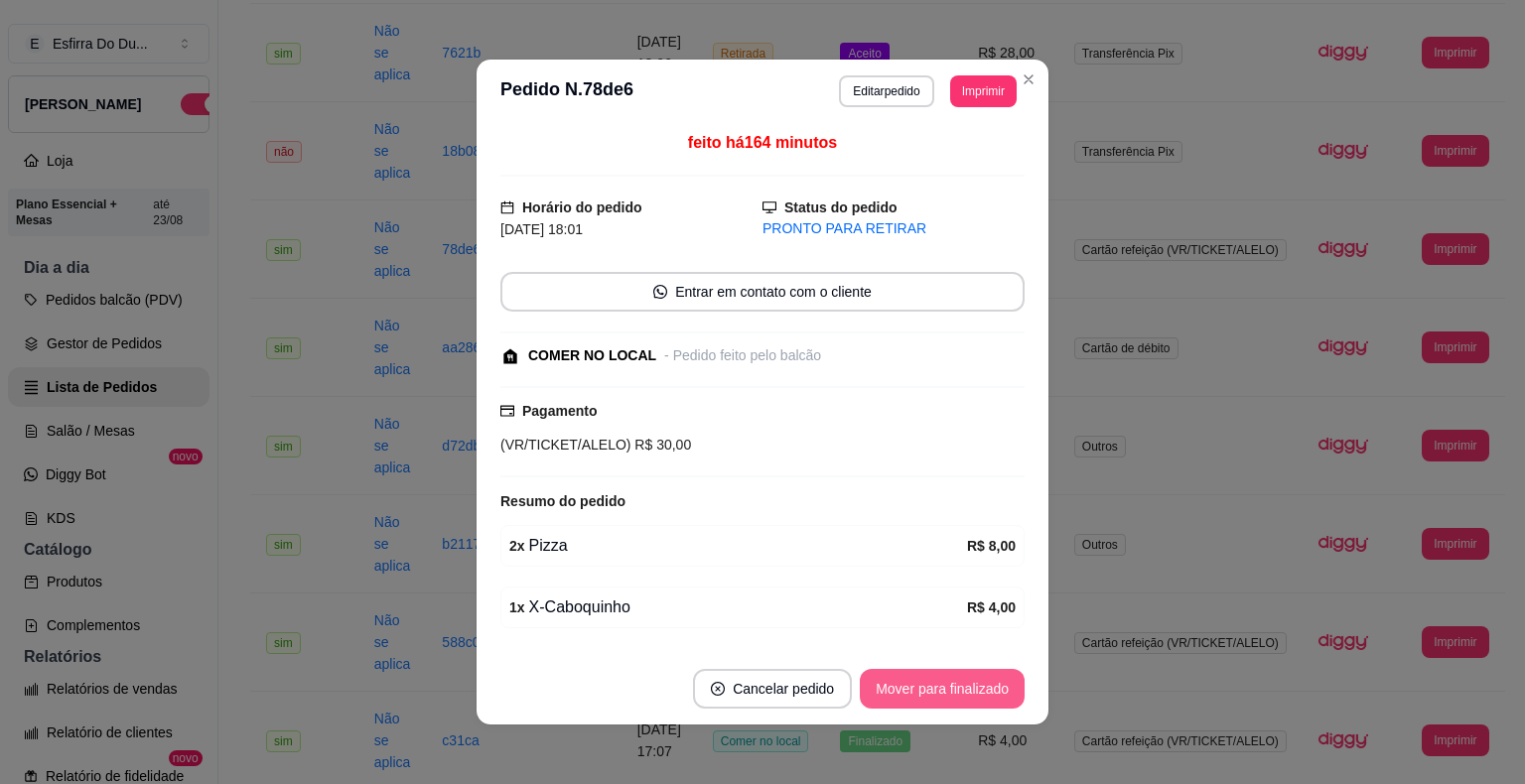 click on "Mover para finalizado" at bounding box center [942, 689] 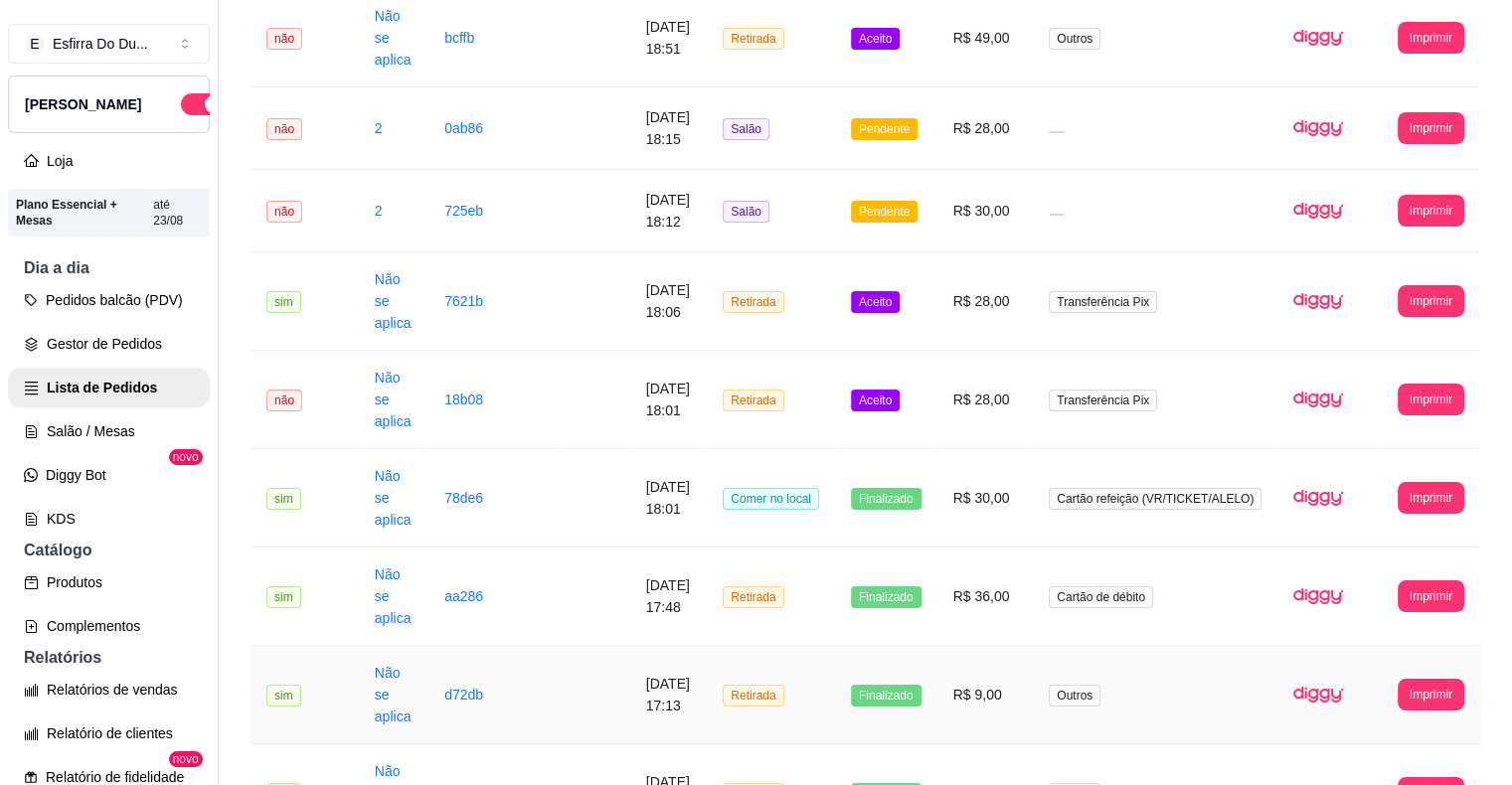 scroll, scrollTop: 397, scrollLeft: 0, axis: vertical 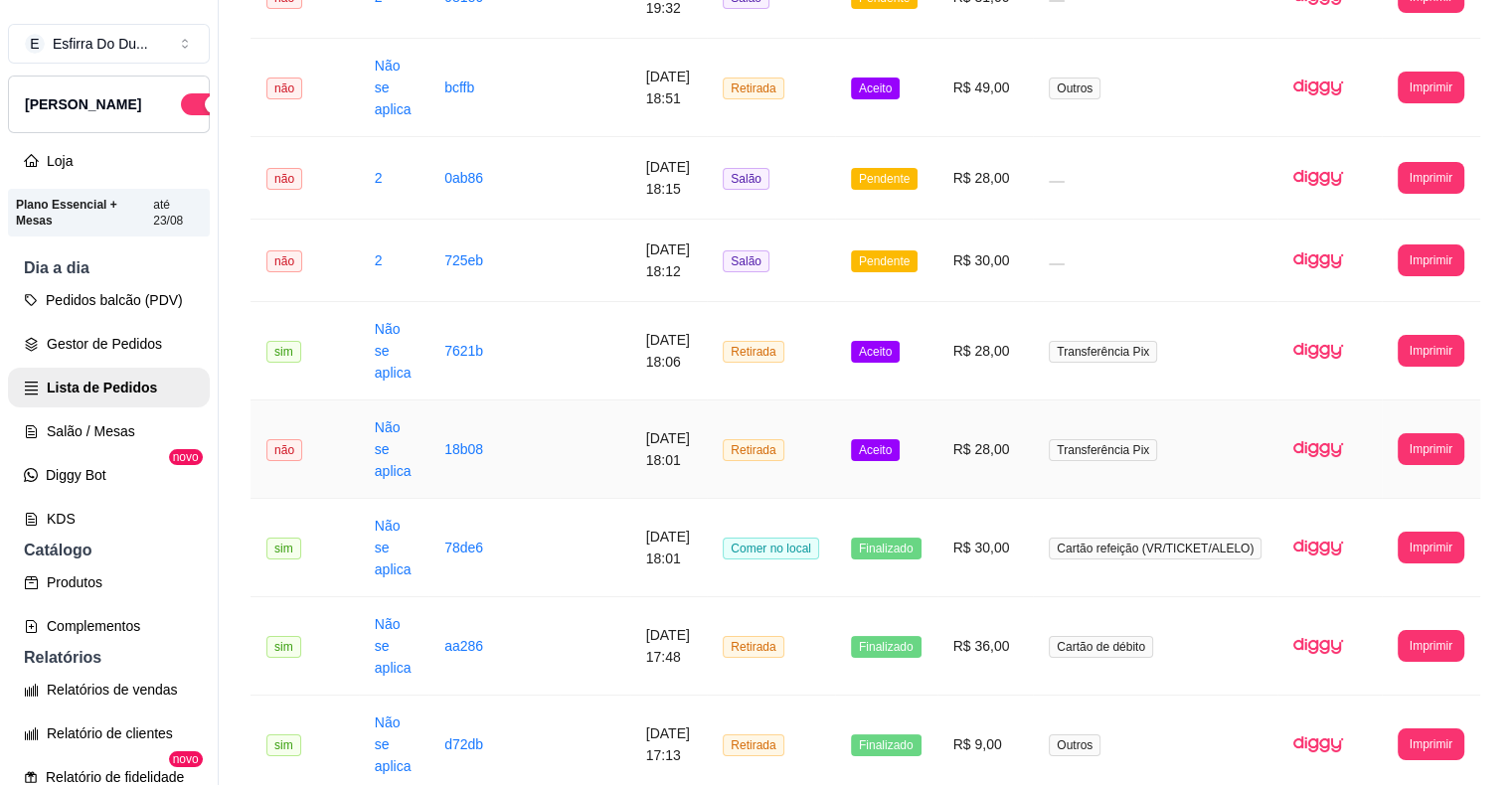 click on "Aceito" at bounding box center (875, 450) 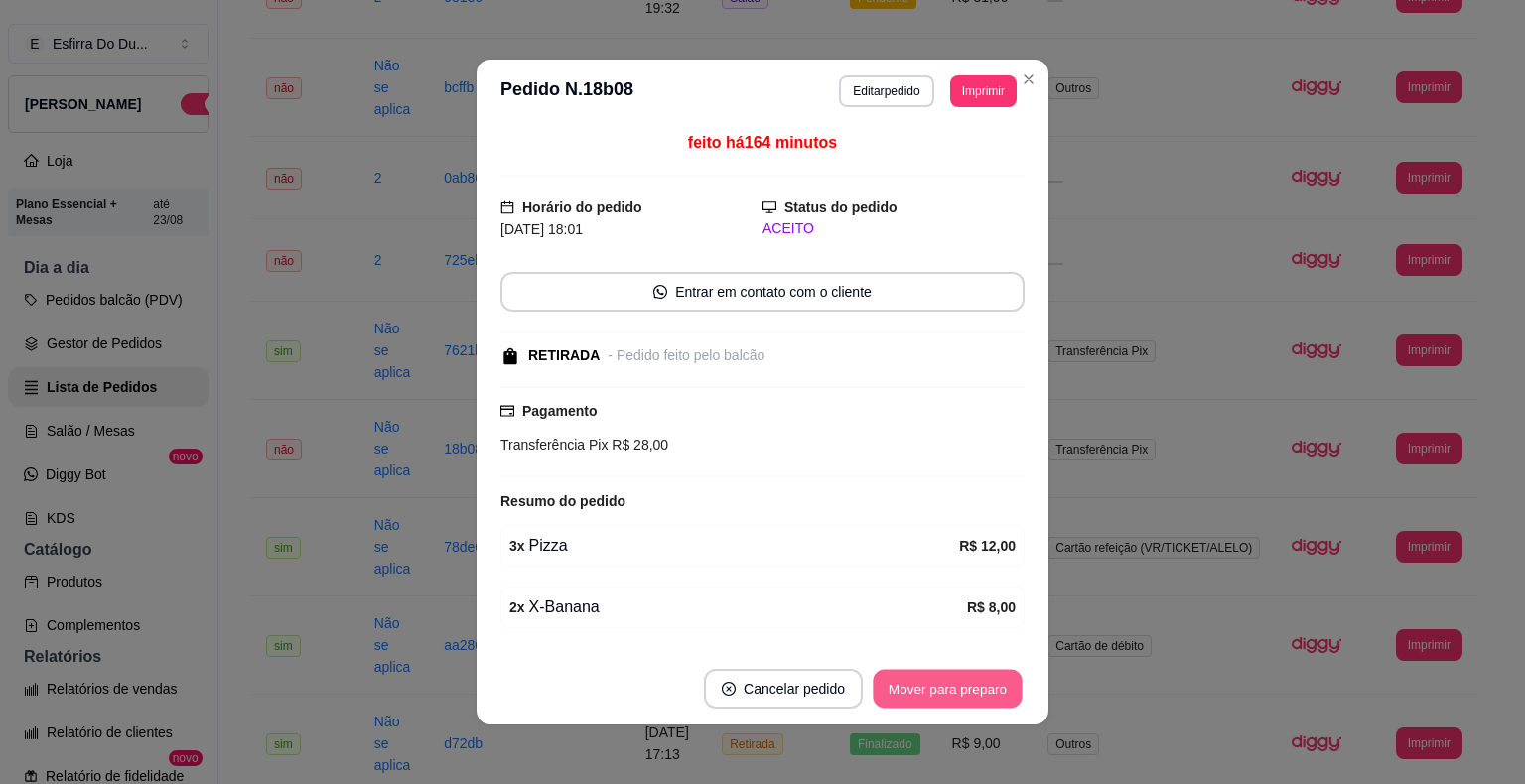click on "Mover para preparo" at bounding box center [947, 689] 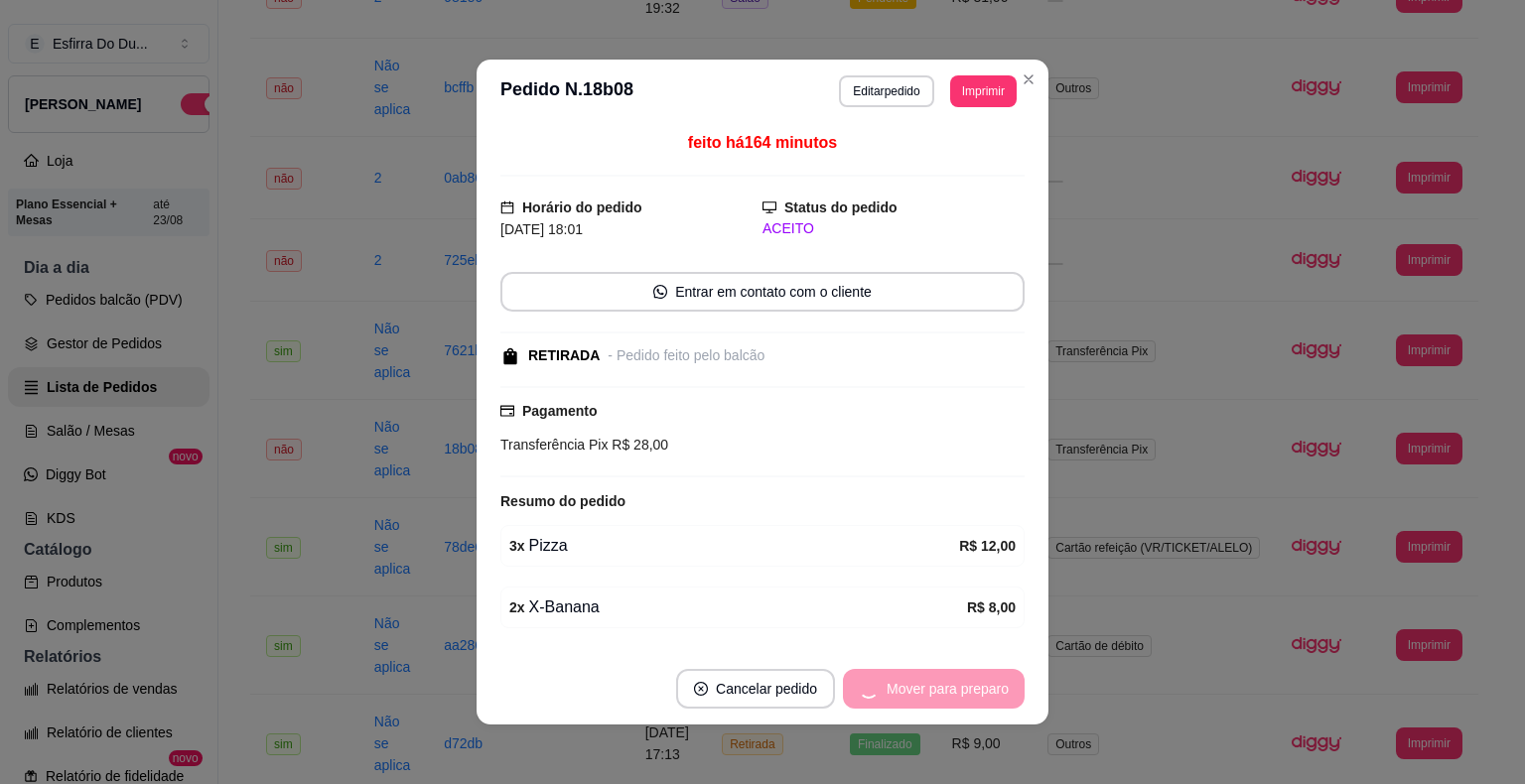 click on "Mover para preparo" at bounding box center (933, 689) 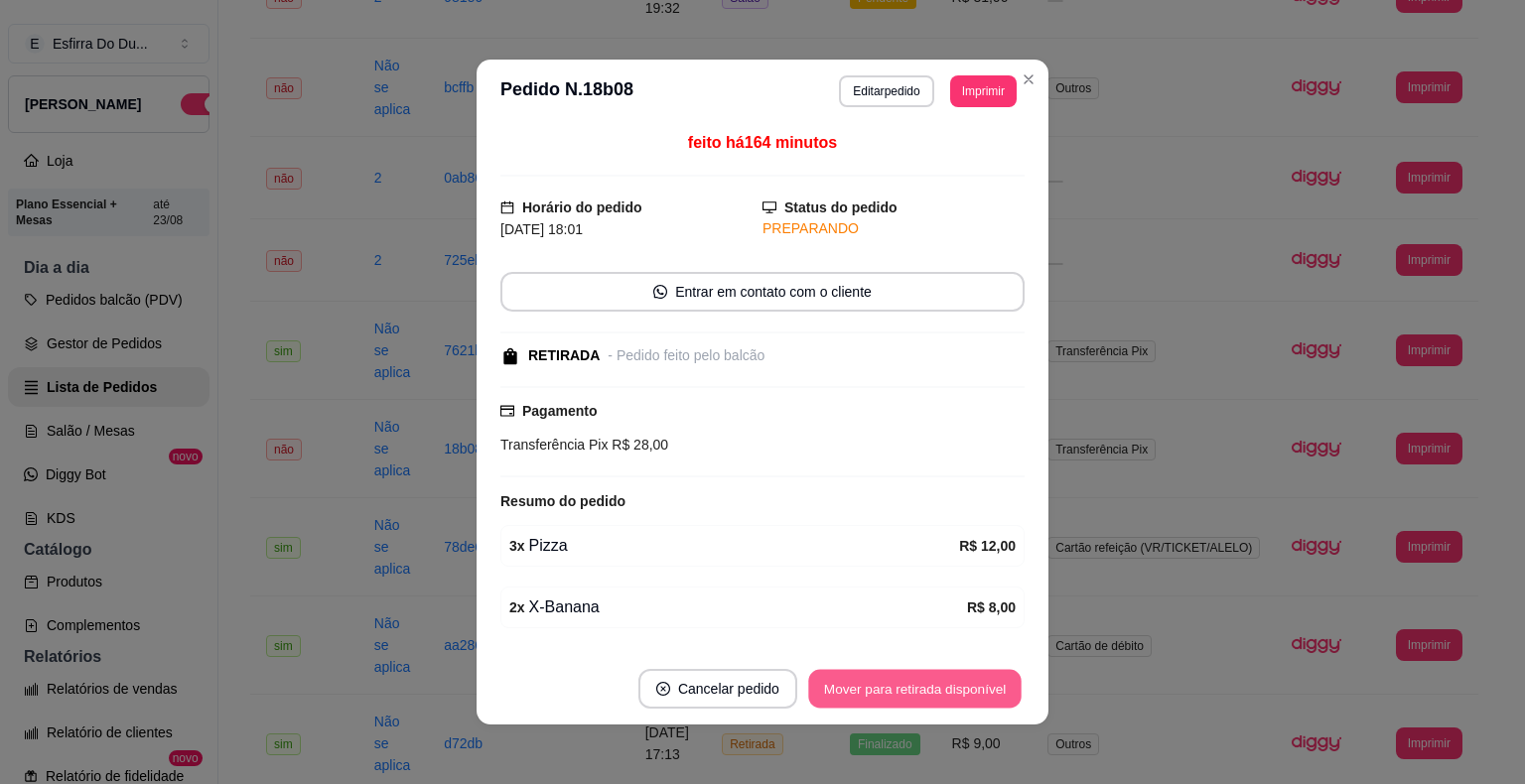 click on "Mover para retirada disponível" at bounding box center [914, 689] 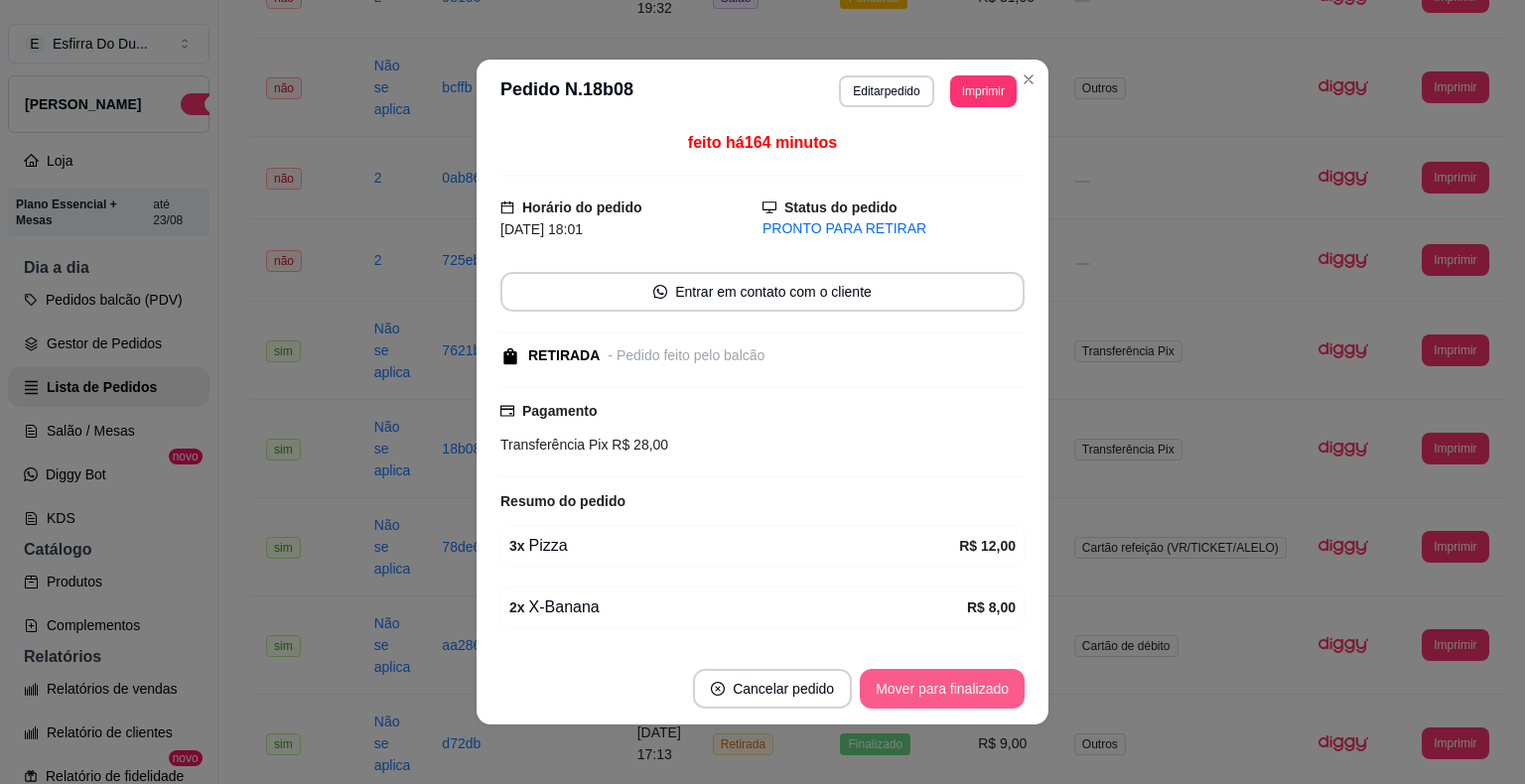 click on "Mover para finalizado" at bounding box center [942, 689] 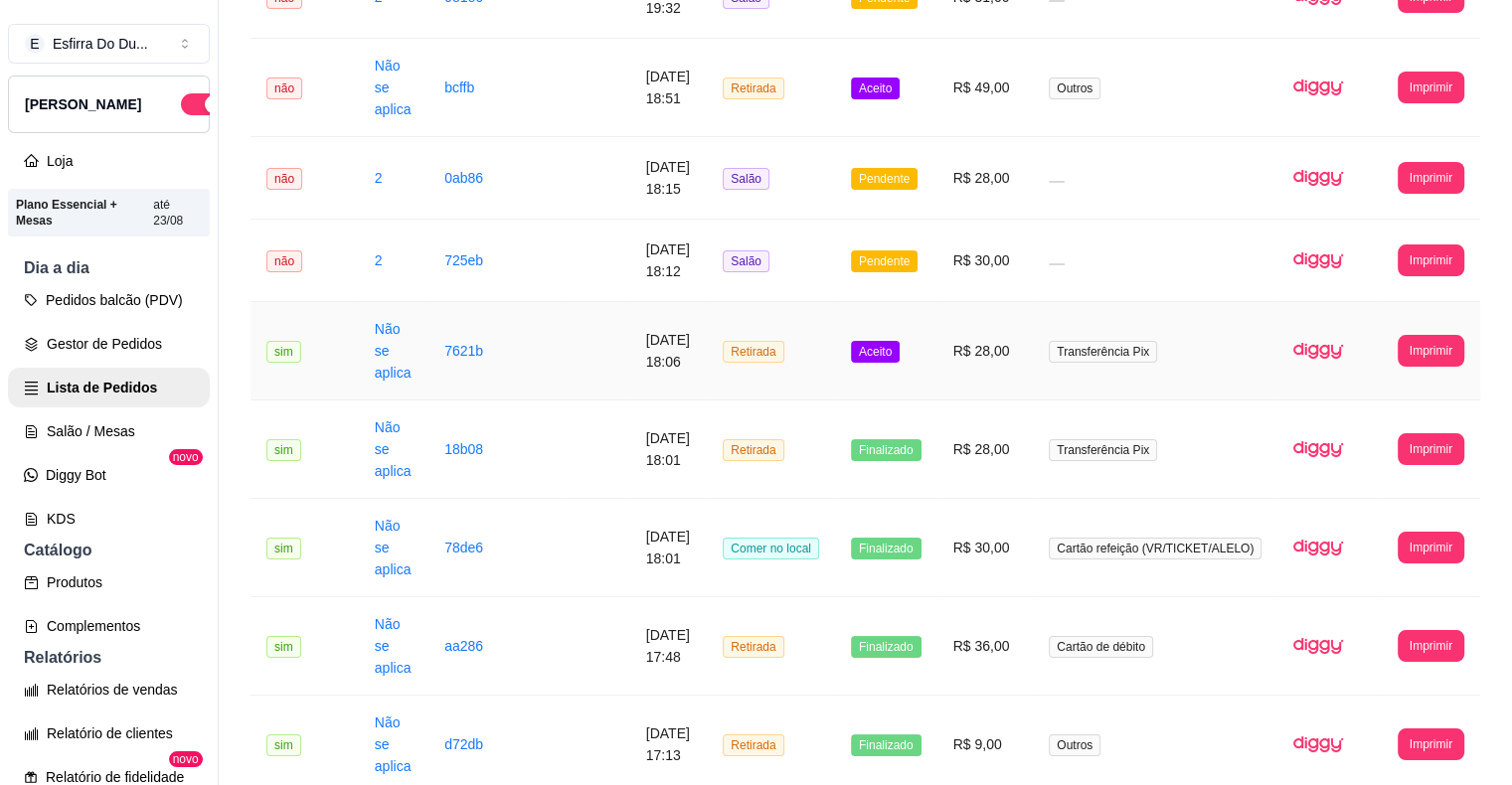 click on "Aceito" at bounding box center [886, 351] 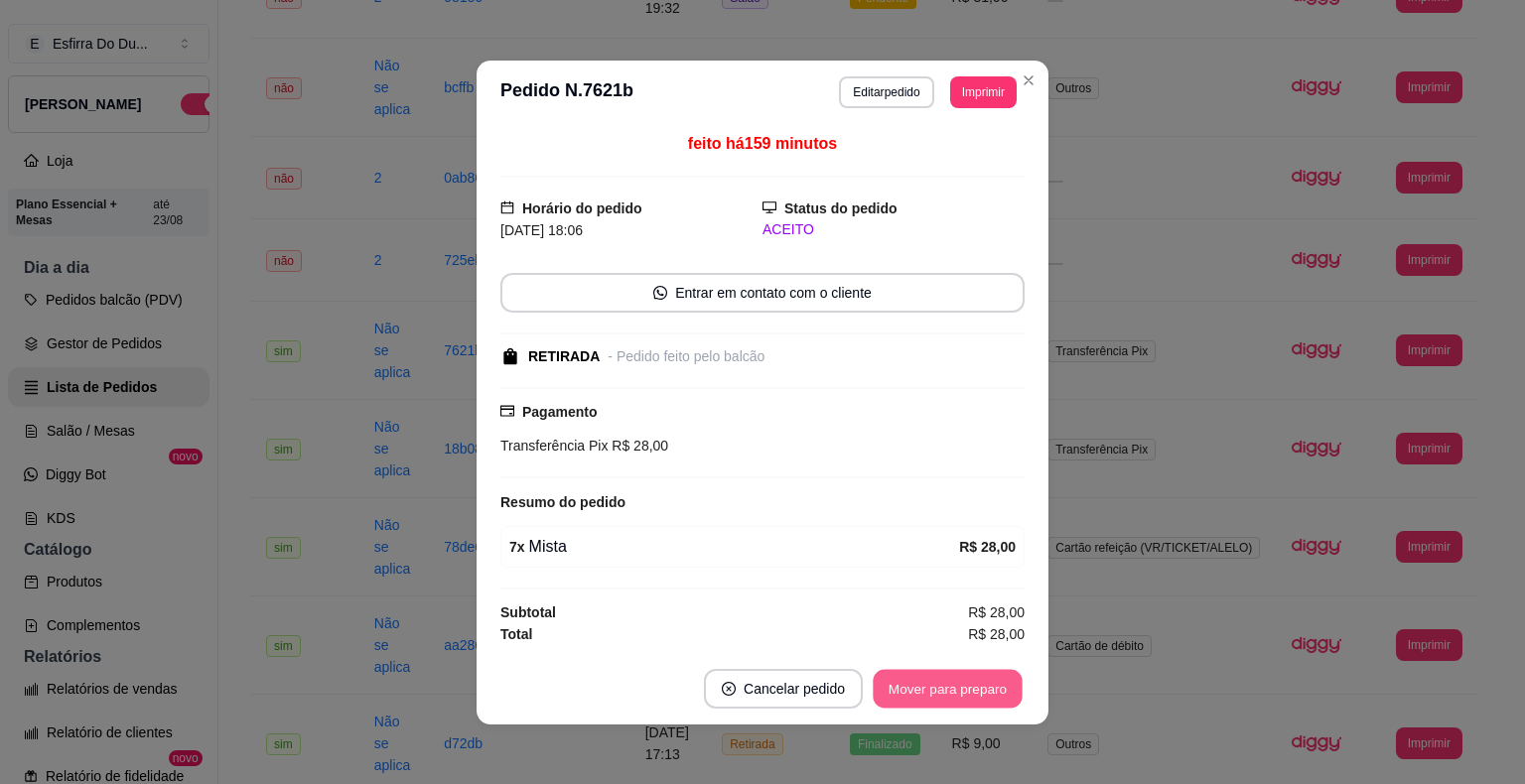 click on "Mover para preparo" at bounding box center (947, 688) 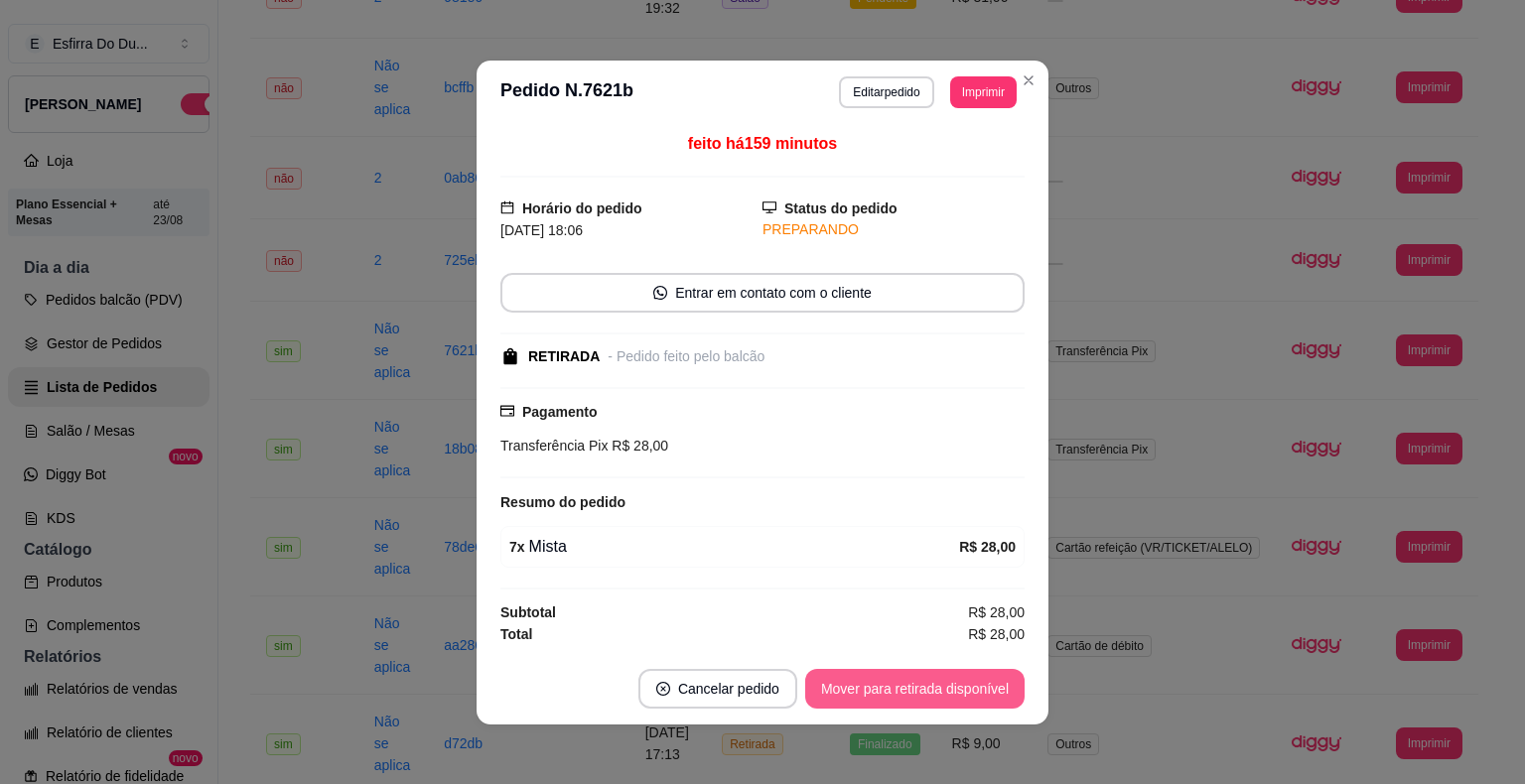 click on "Mover para retirada disponível" at bounding box center (914, 689) 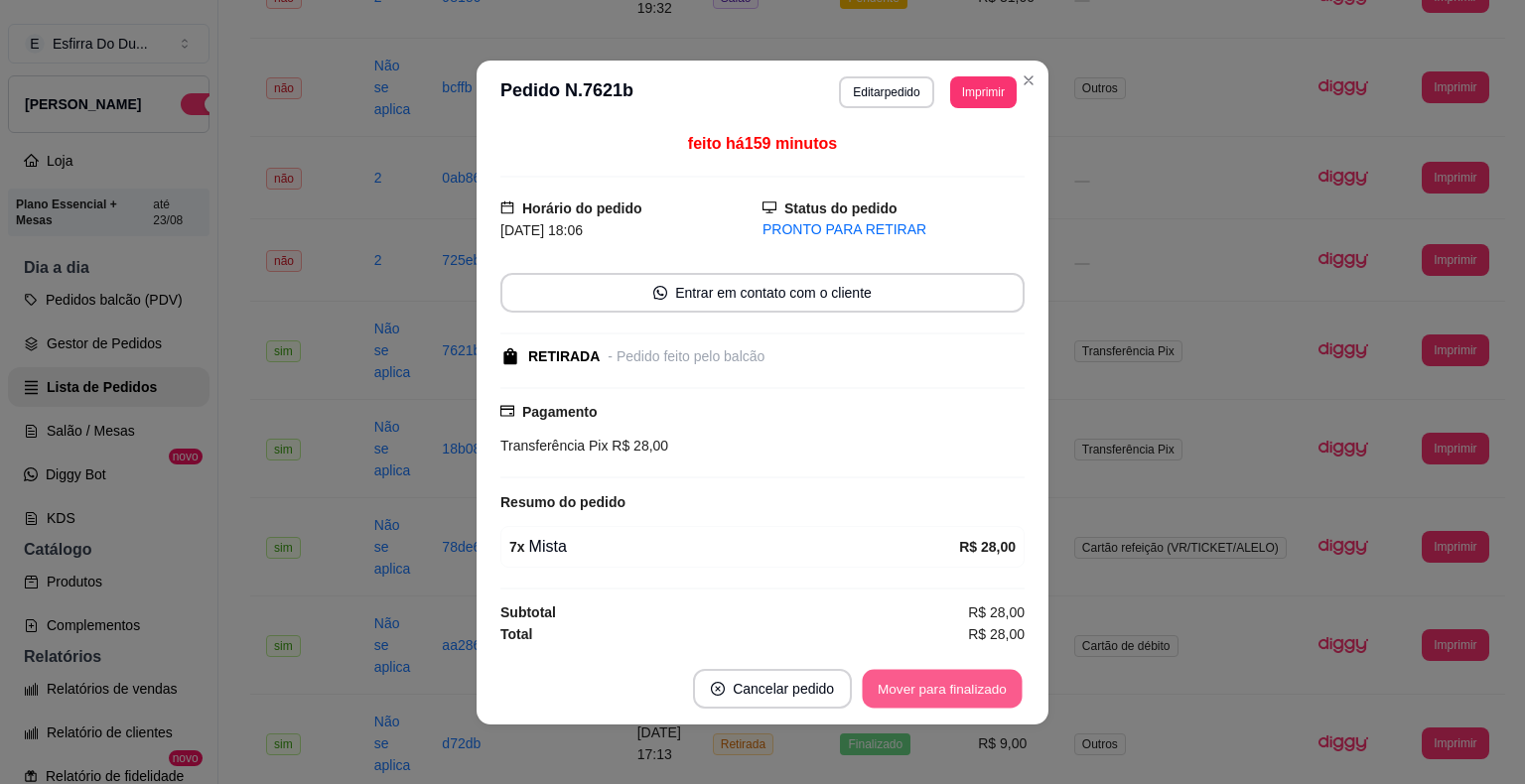 click on "Mover para finalizado" at bounding box center (942, 688) 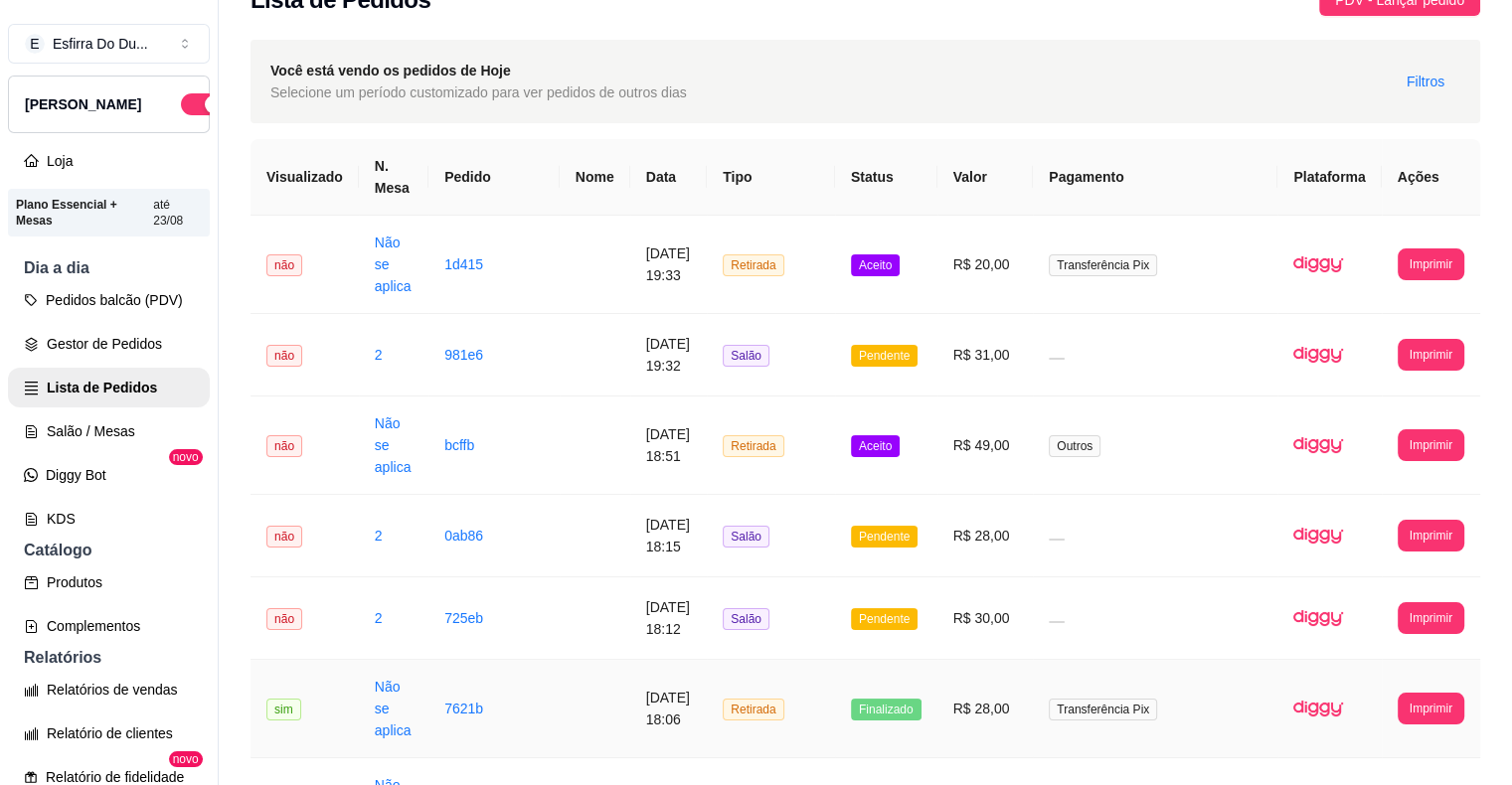 scroll, scrollTop: 0, scrollLeft: 0, axis: both 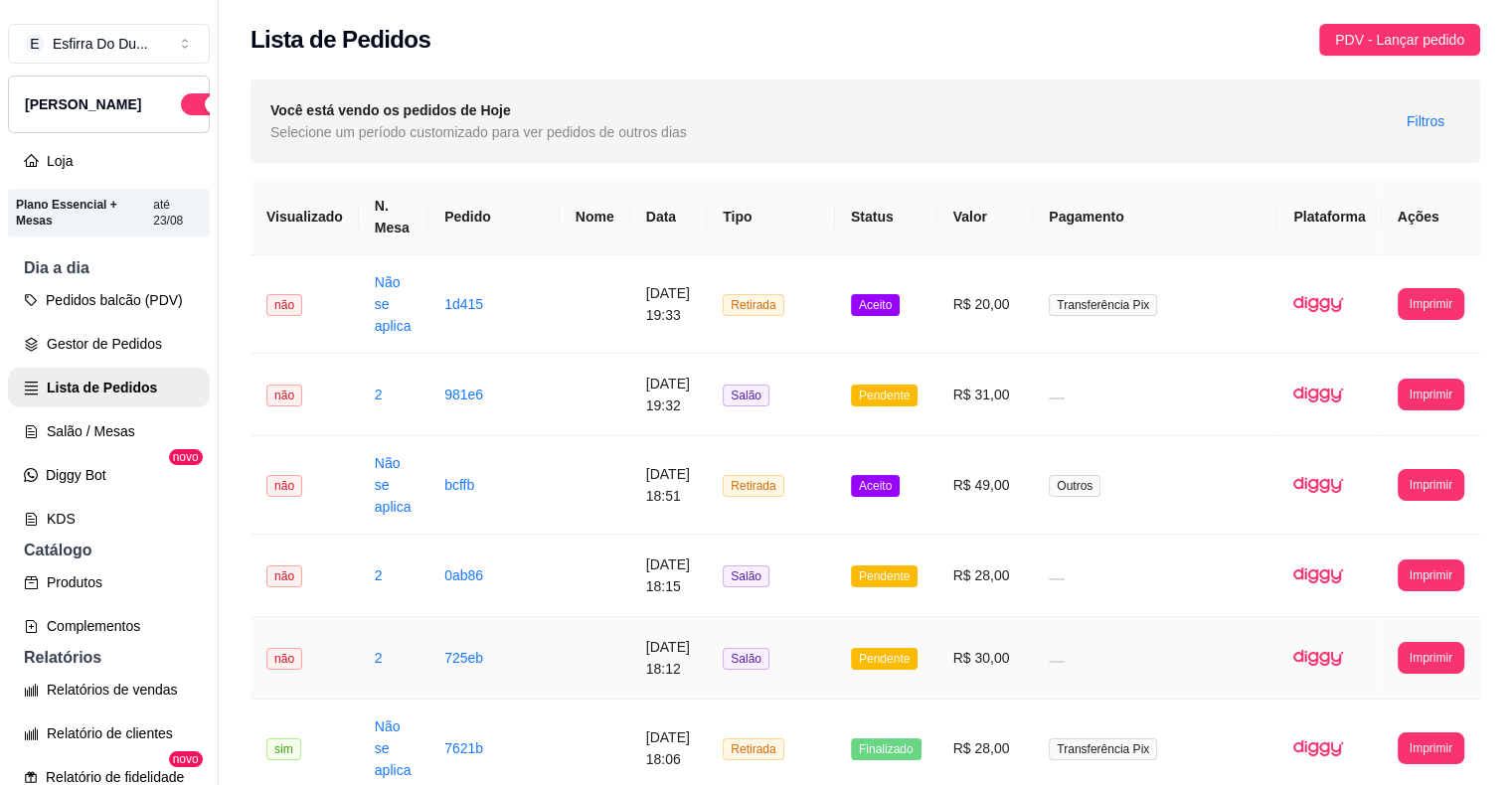 click on "Pendente" at bounding box center (884, 659) 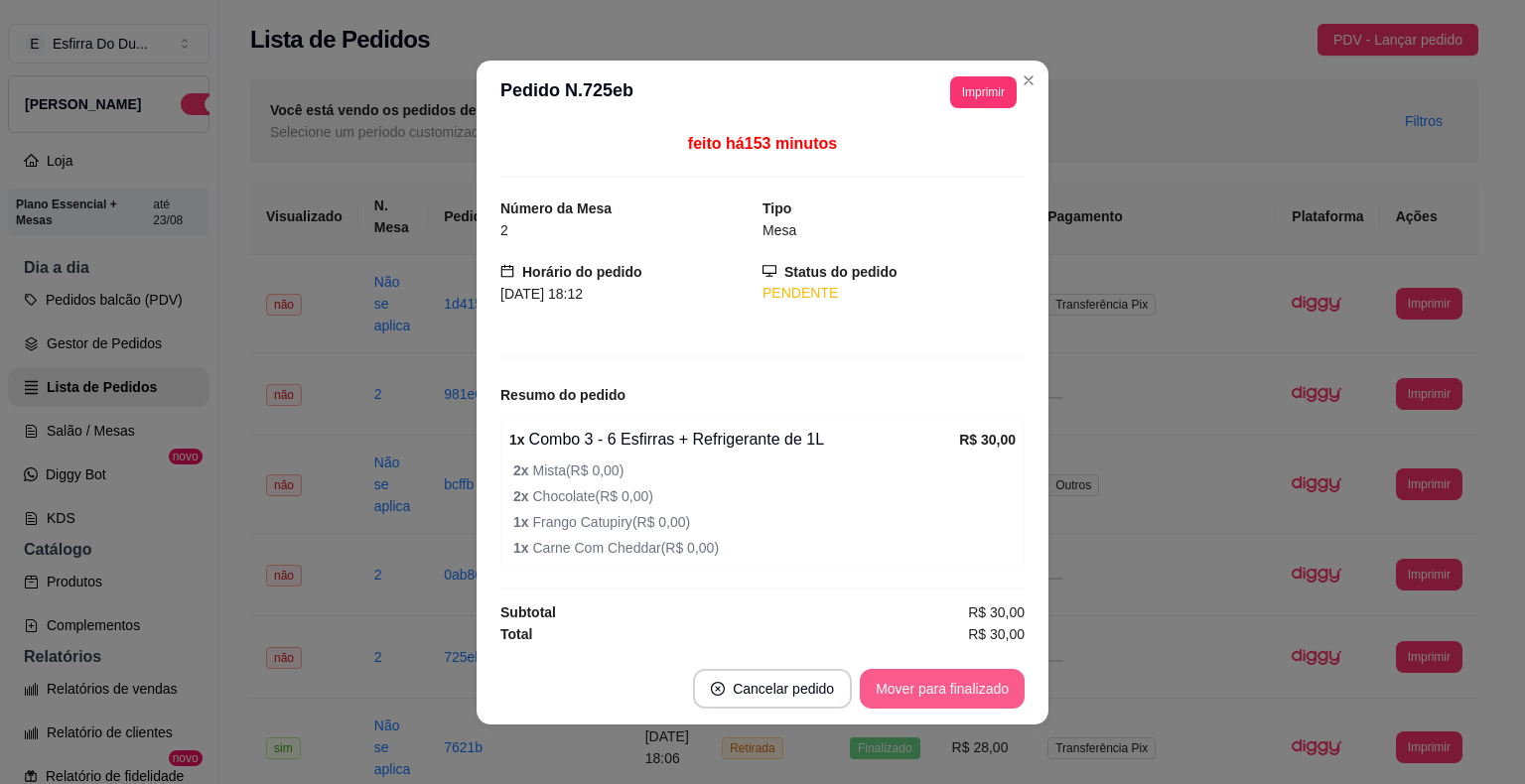 click on "Mover para finalizado" at bounding box center (942, 689) 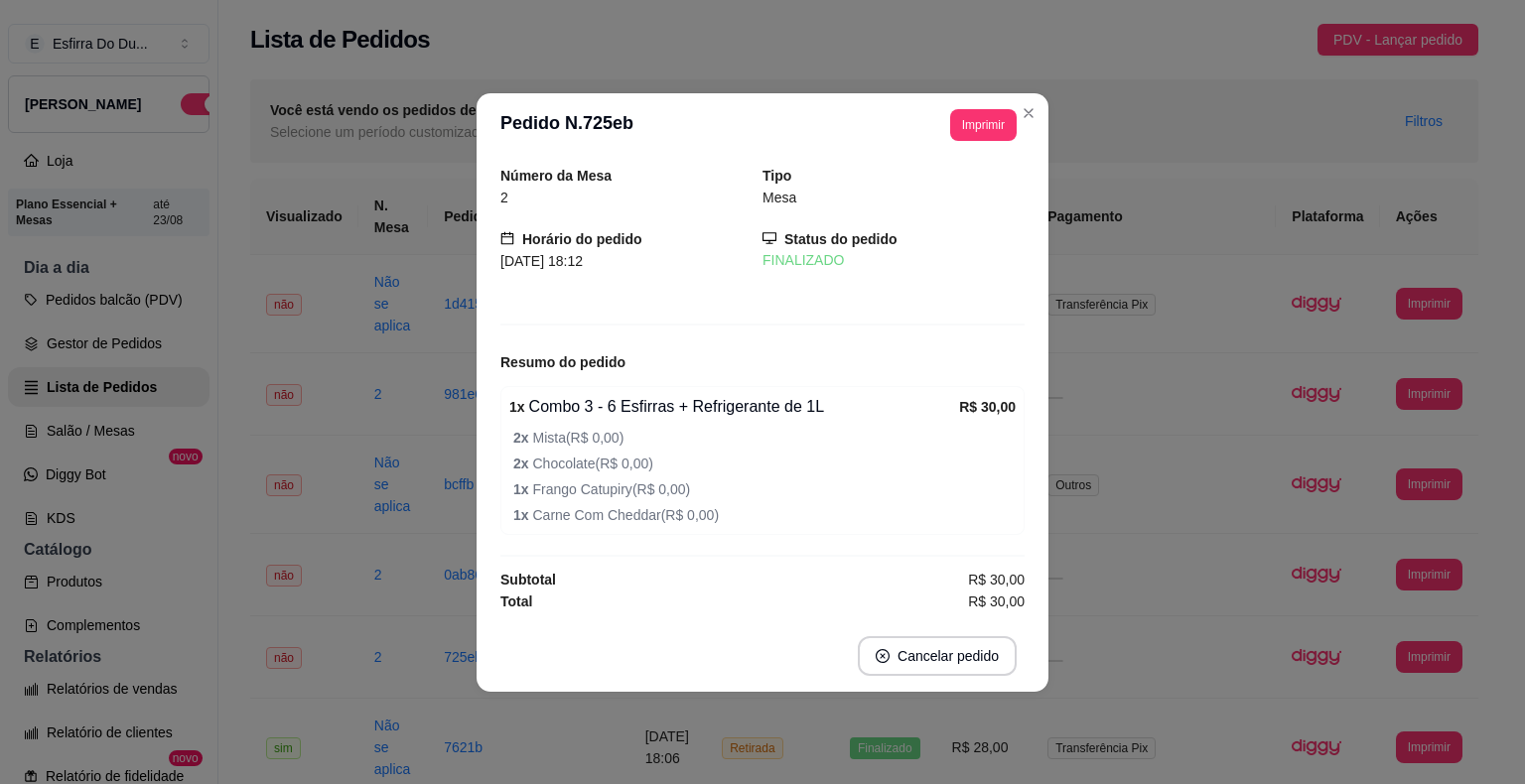 click on "Cancelar pedido" at bounding box center [762, 656] 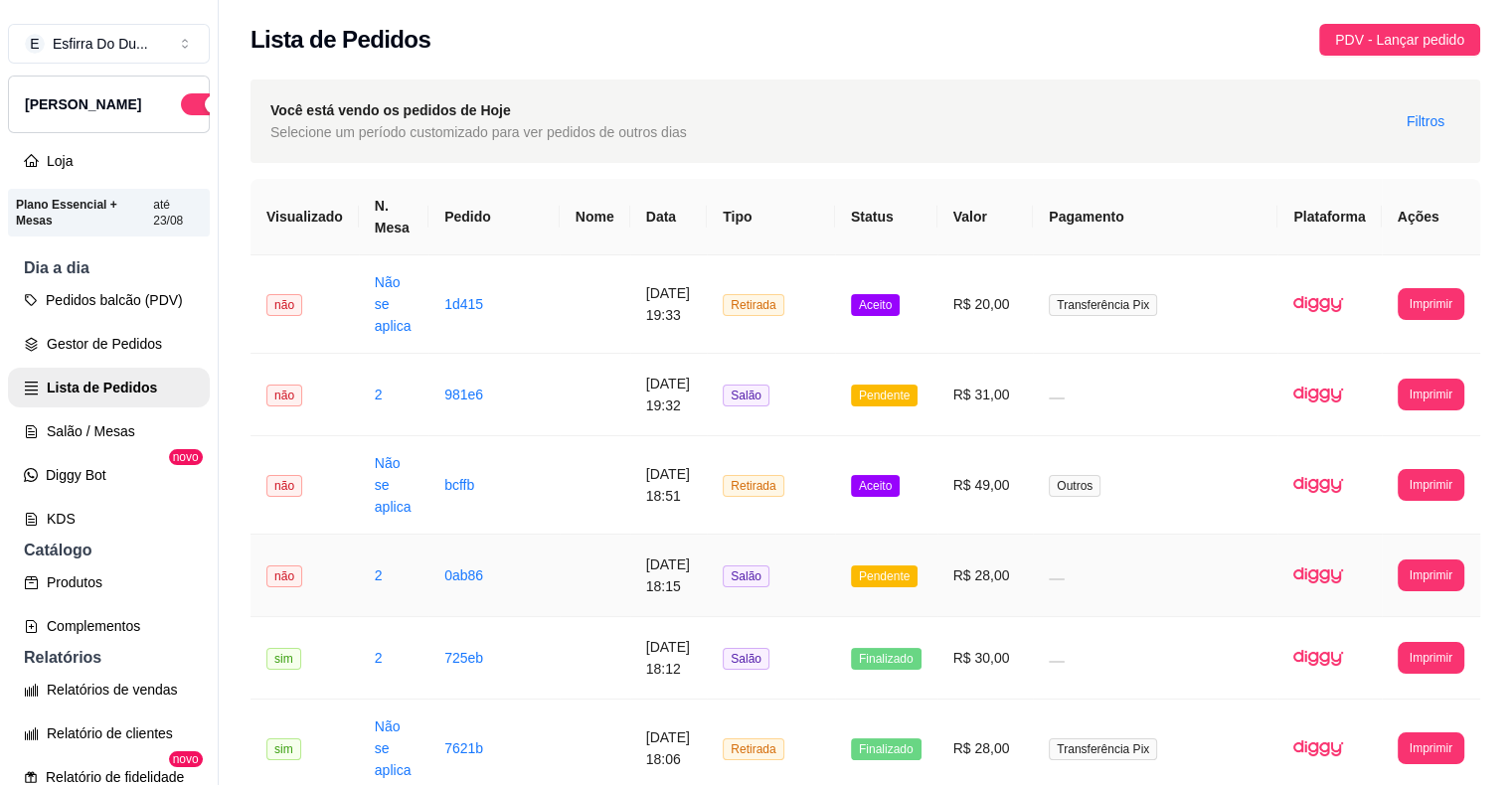 click on "Pendente" at bounding box center [886, 575] 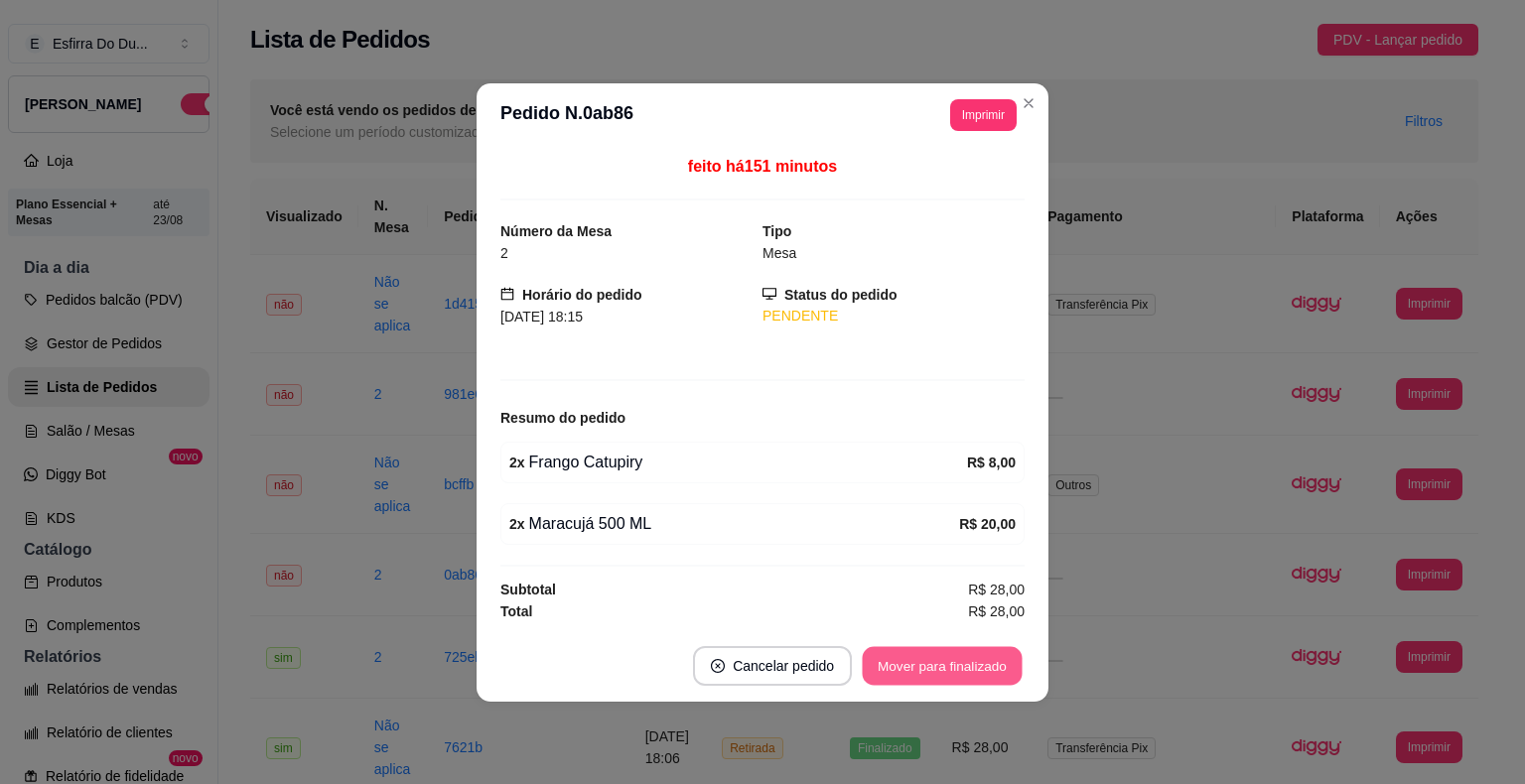 click on "Mover para finalizado" at bounding box center (942, 665) 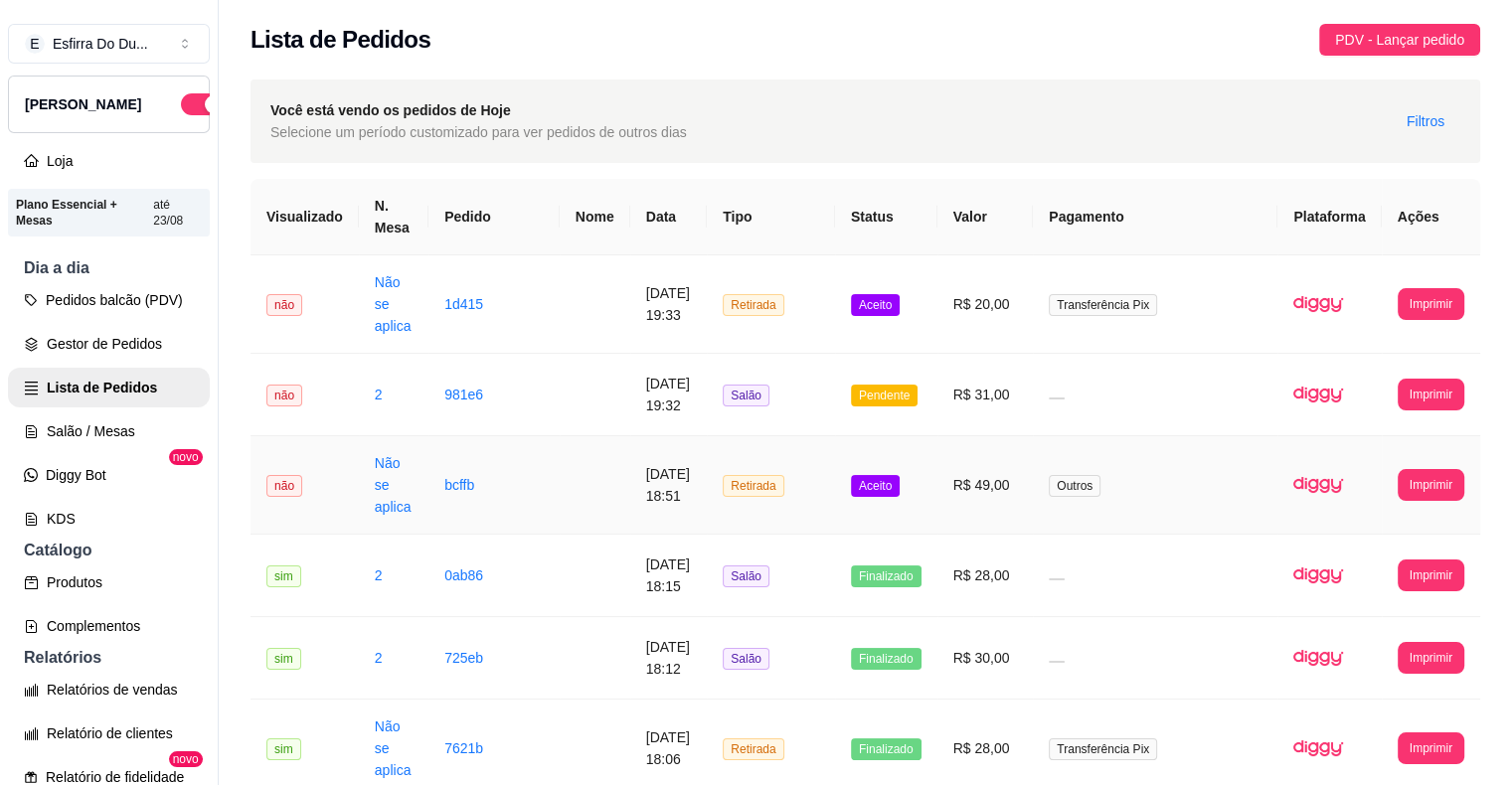 click on "Aceito" at bounding box center (875, 486) 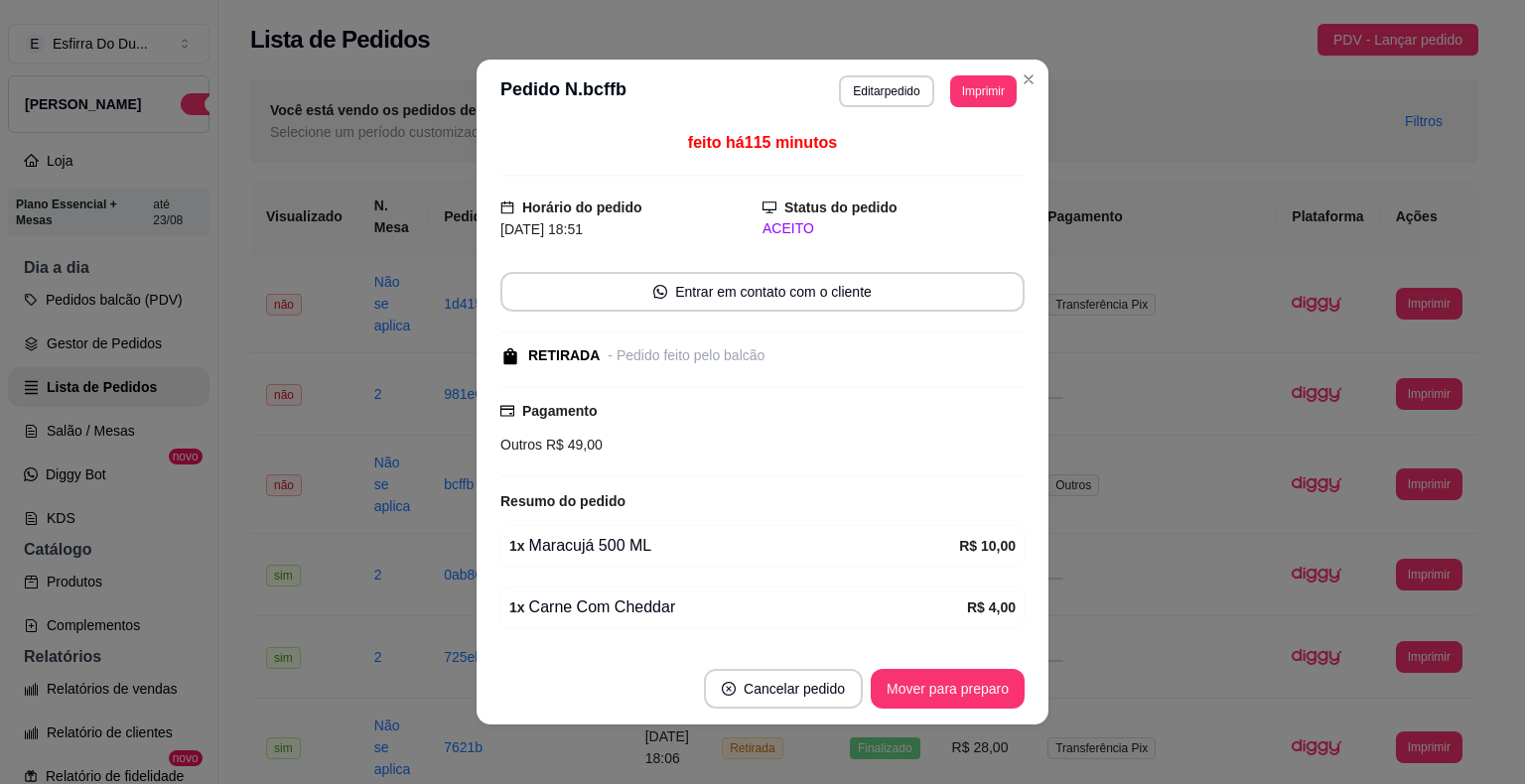 click on "Cancelar pedido Mover para preparo" at bounding box center [762, 689] 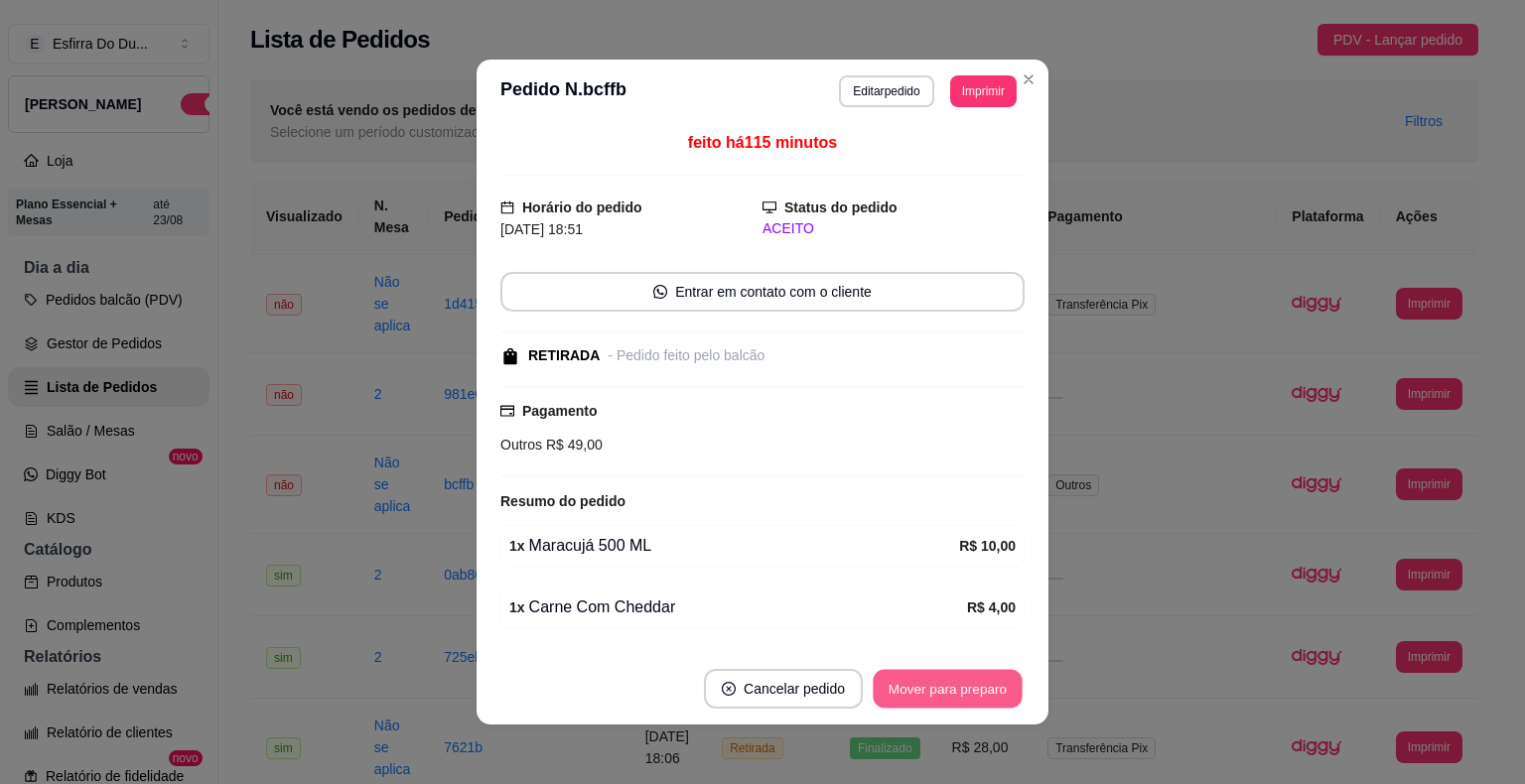 click on "Mover para preparo" at bounding box center [947, 689] 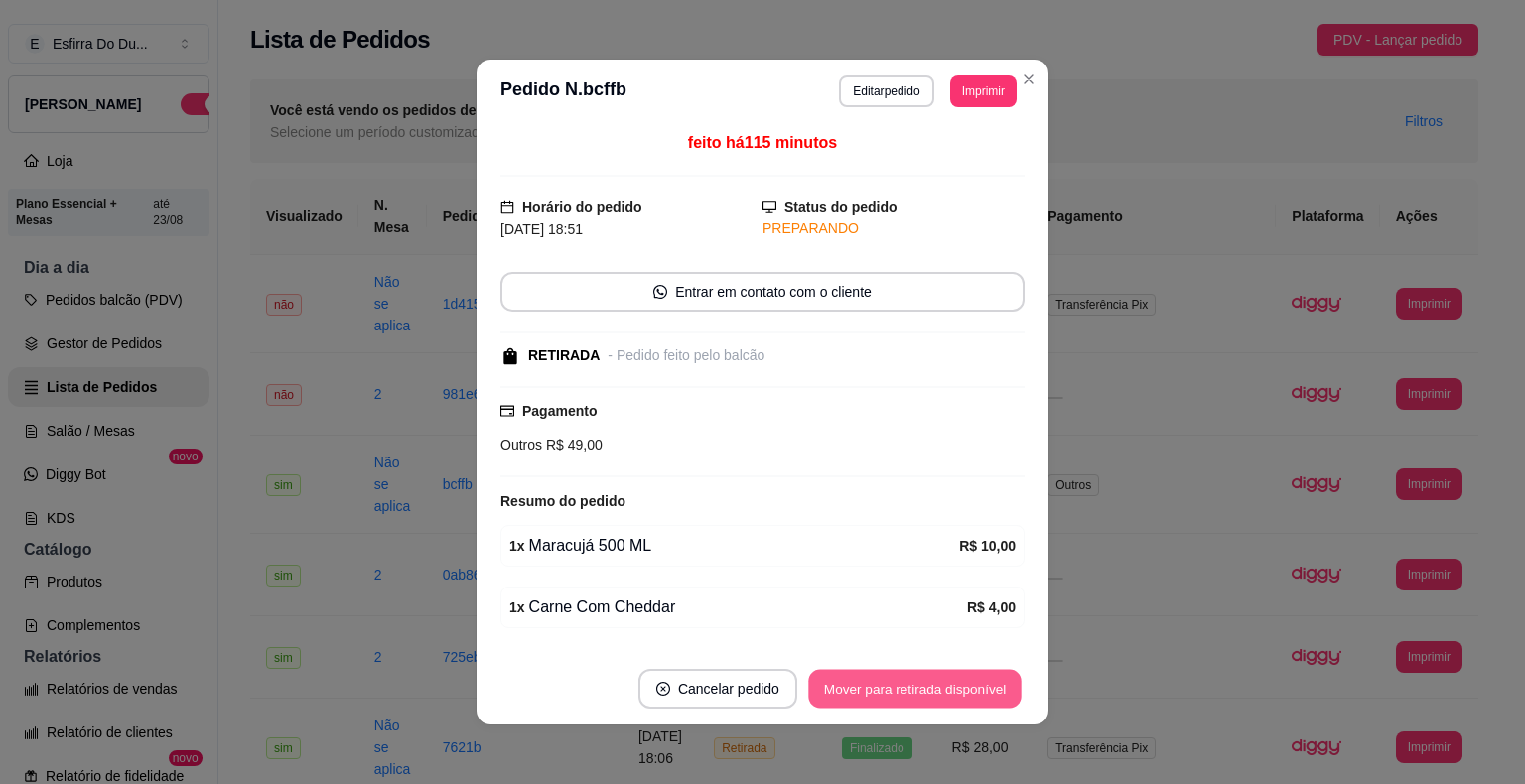 click on "Mover para retirada disponível" at bounding box center (914, 689) 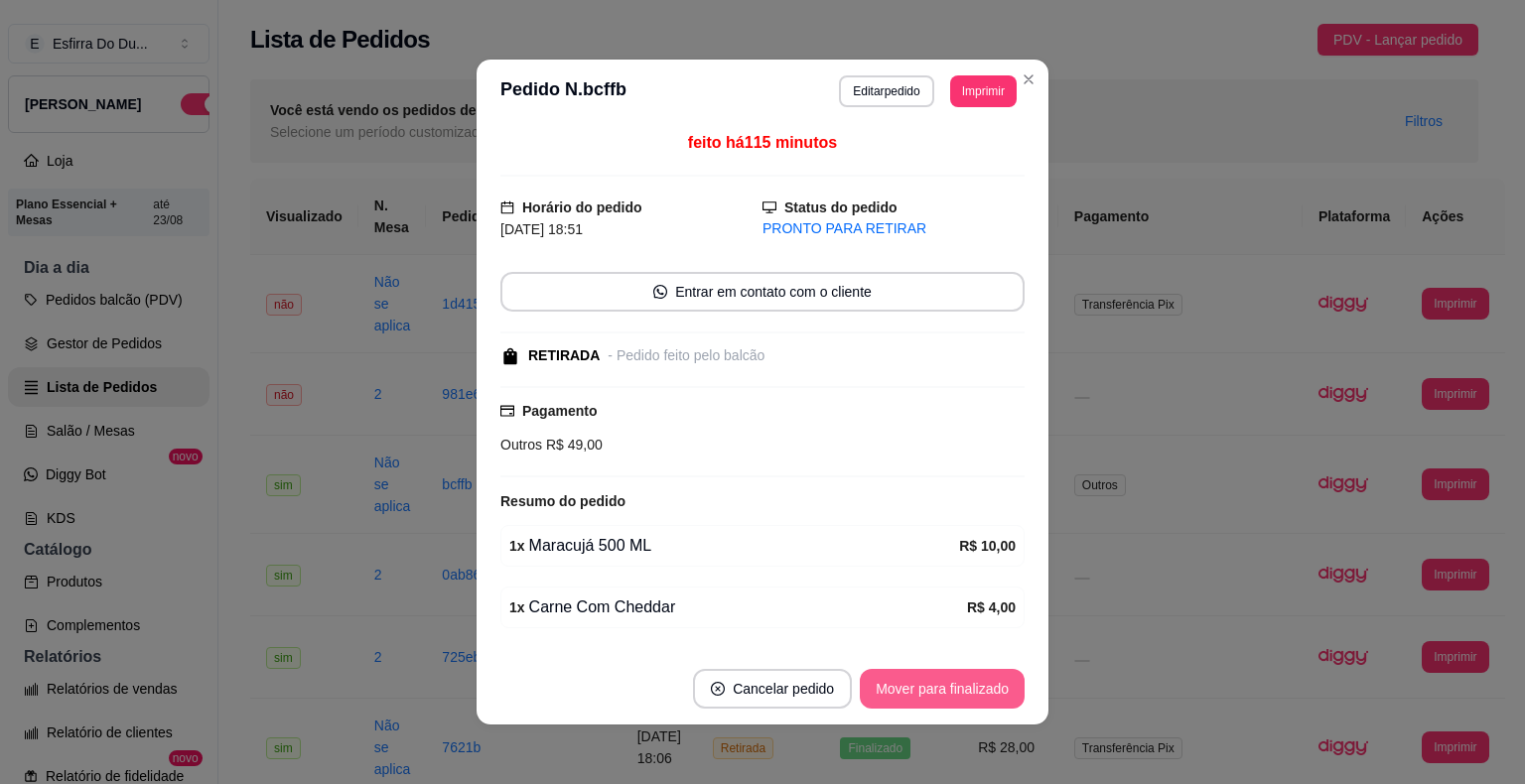 click on "Mover para finalizado" at bounding box center [942, 689] 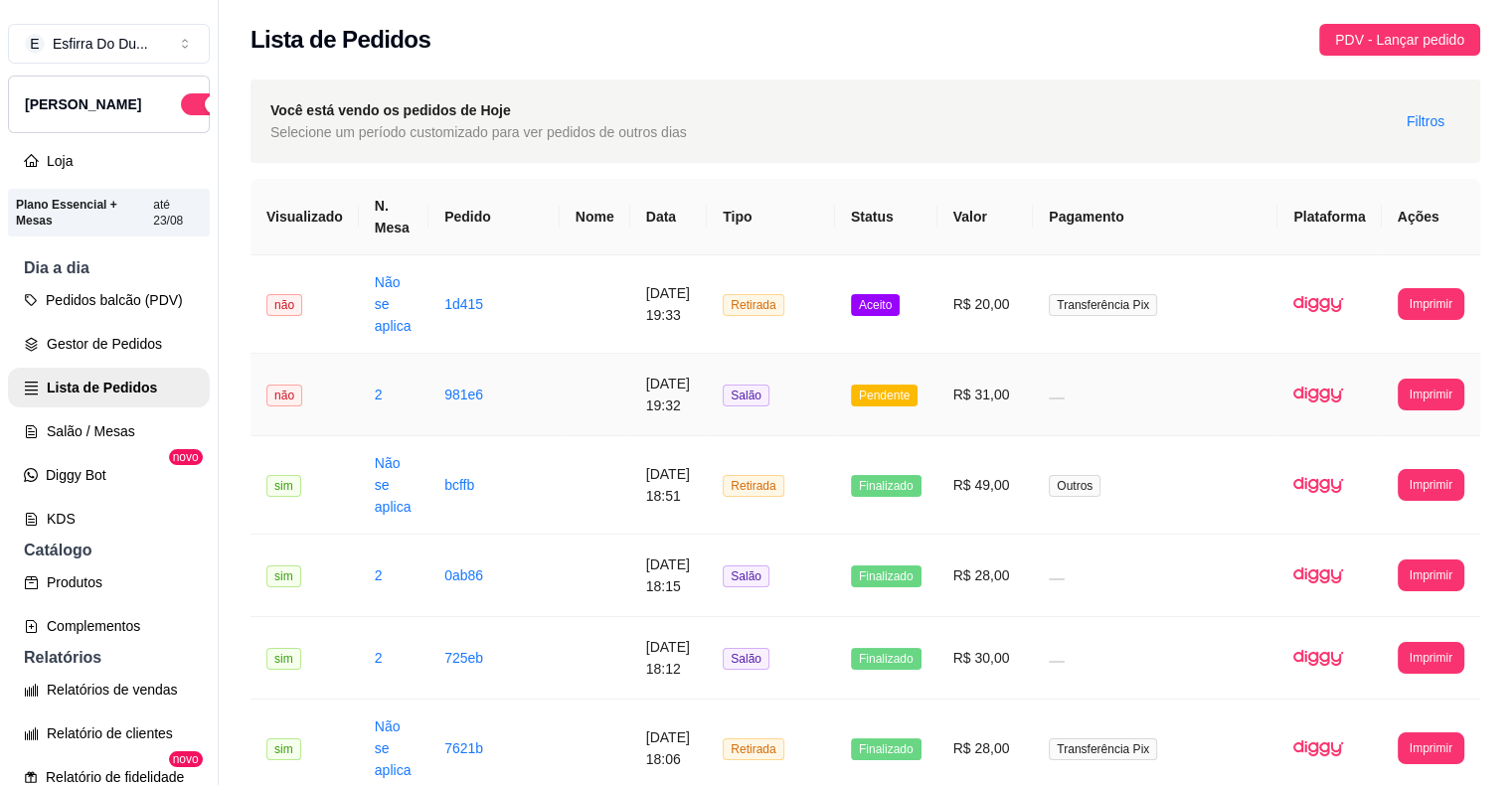 click on "Pendente" at bounding box center [884, 395] 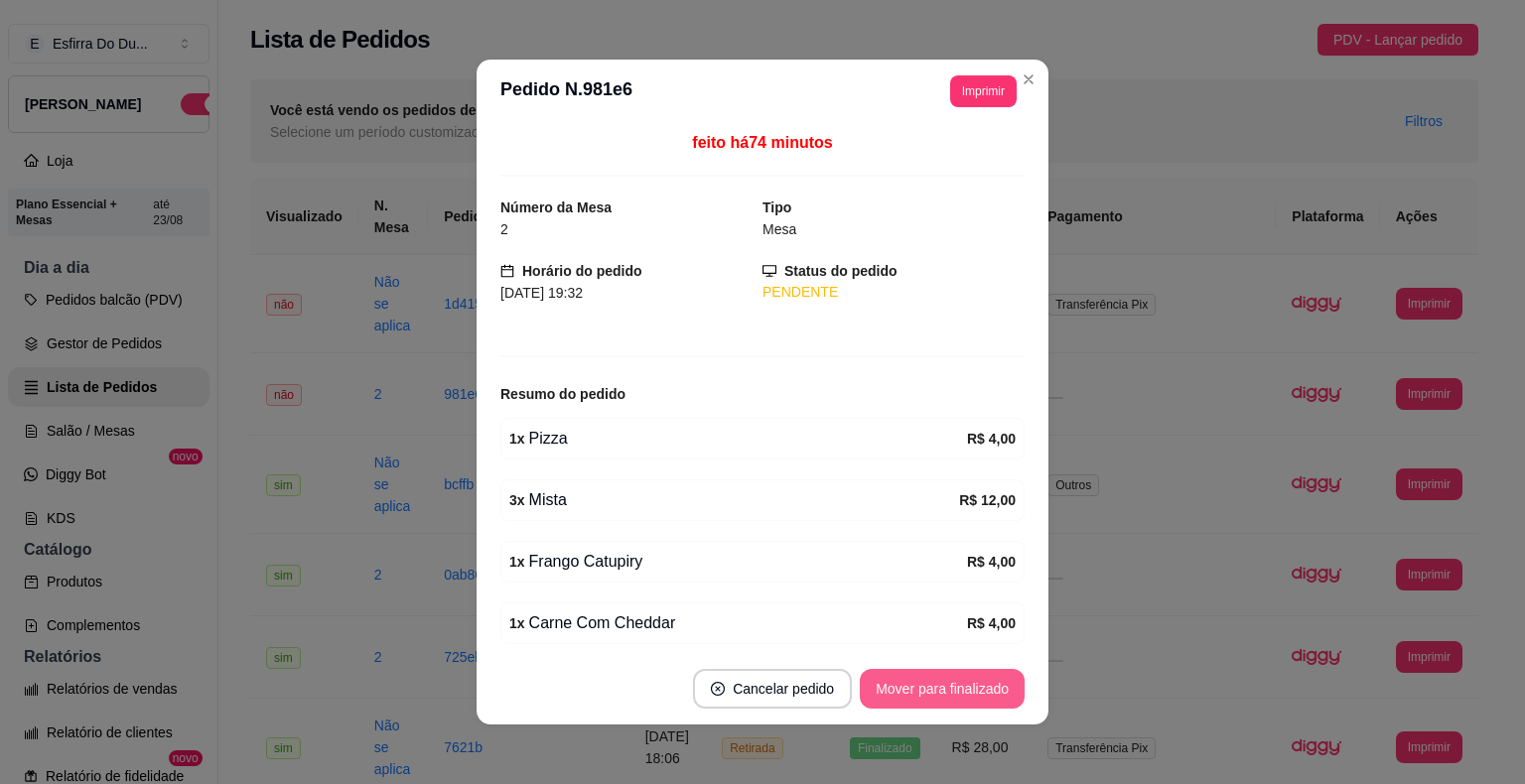click on "Mover para finalizado" at bounding box center (942, 689) 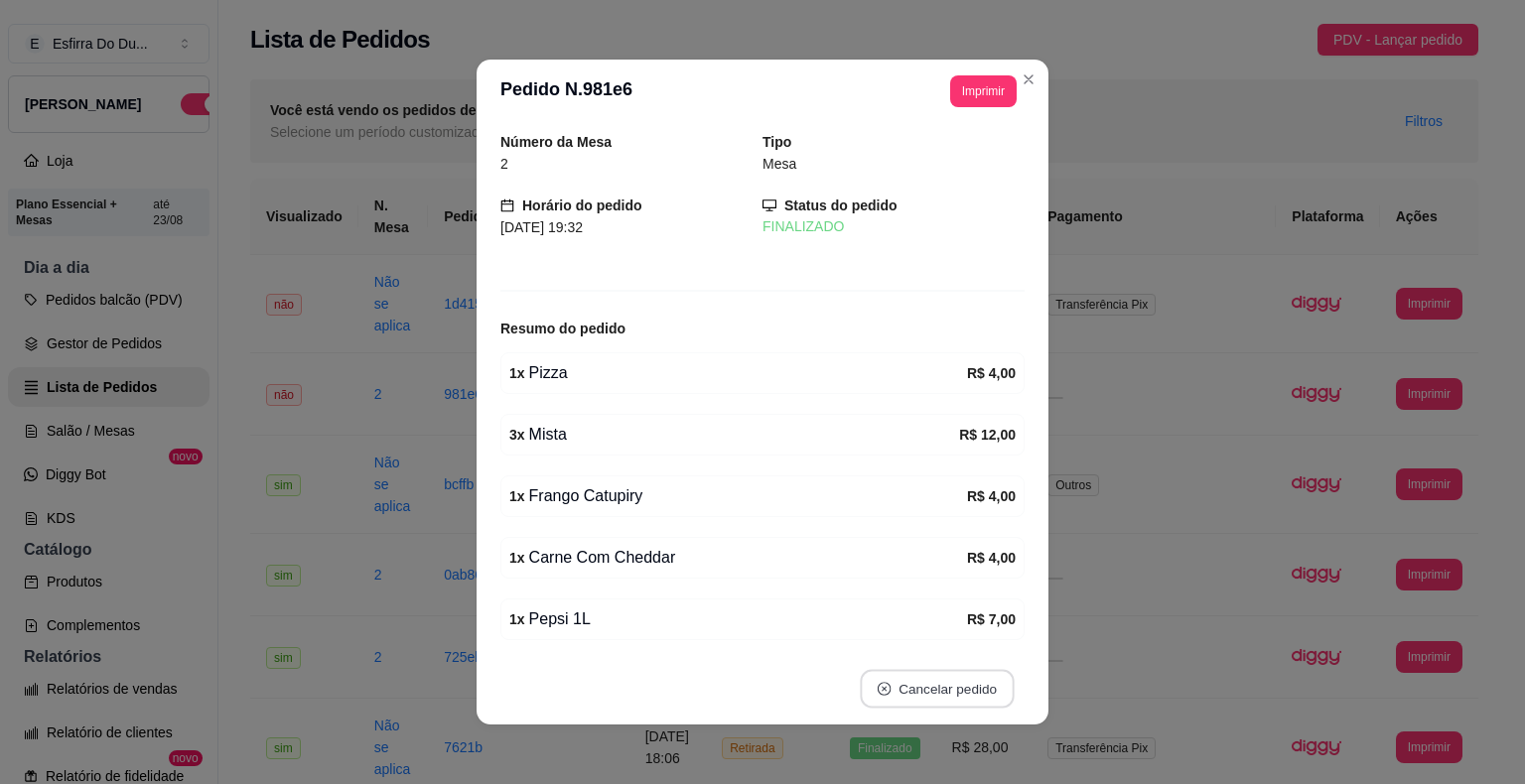 click on "Cancelar pedido" at bounding box center (936, 689) 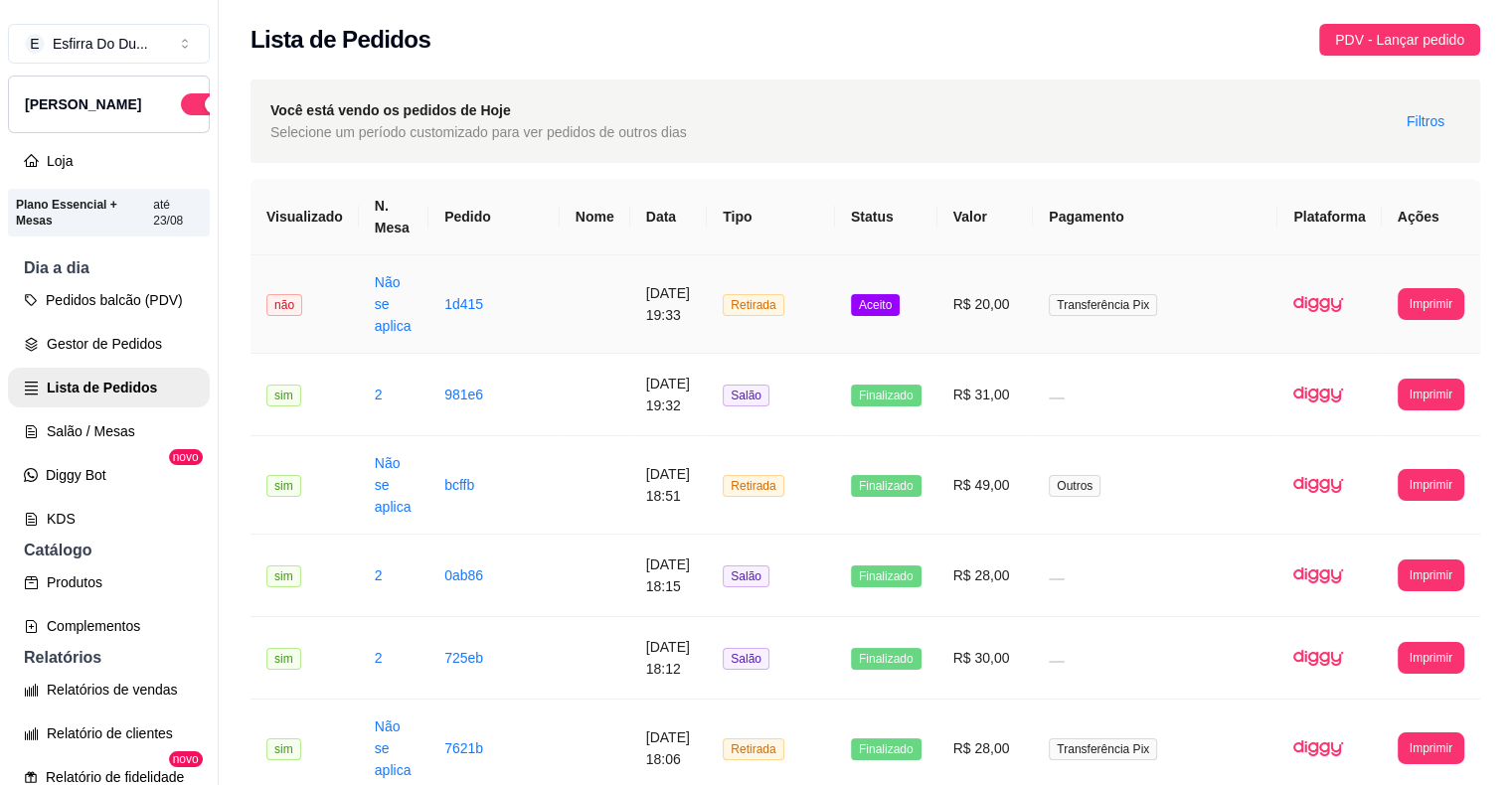 click on "Aceito" at bounding box center (875, 305) 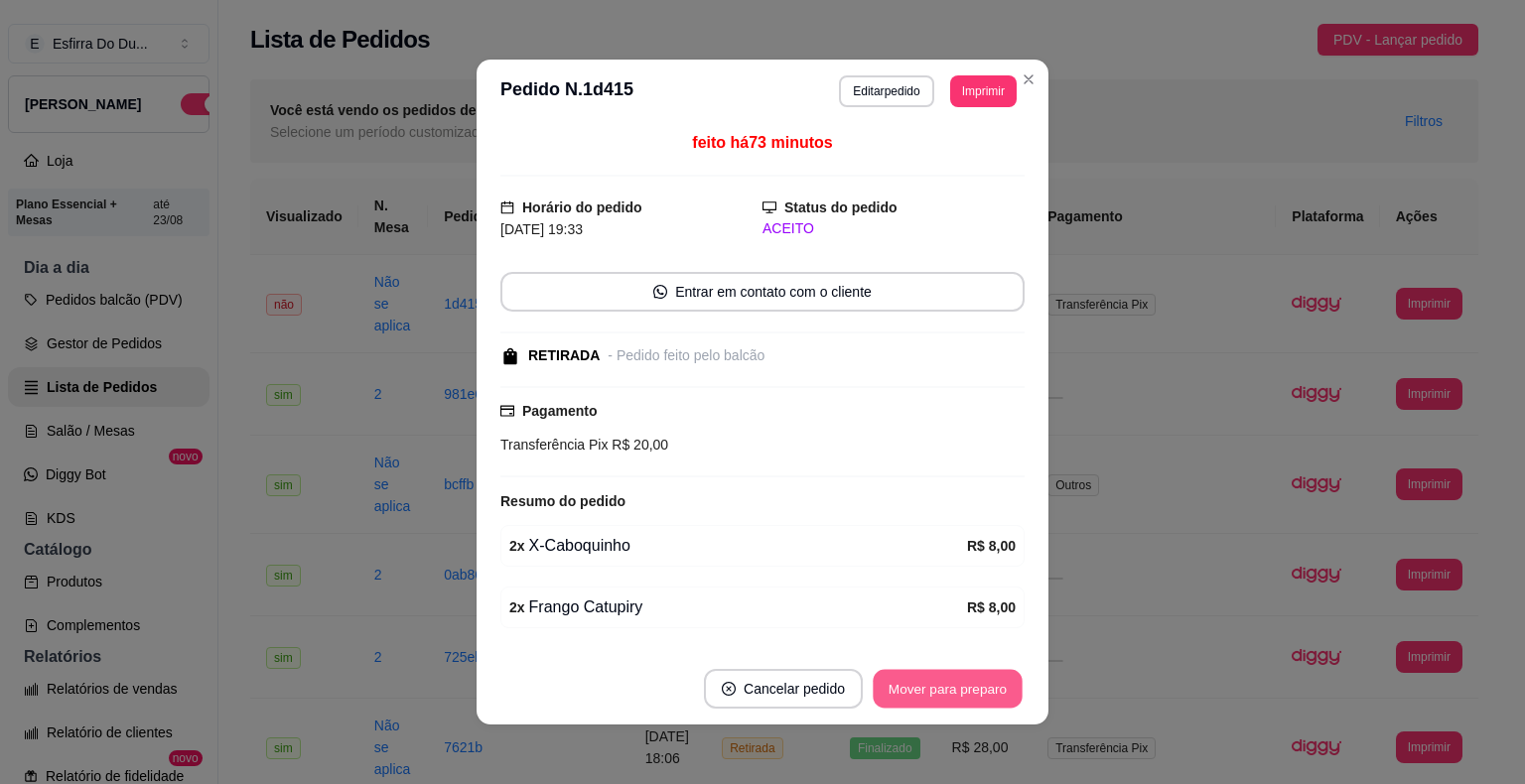 click on "Mover para preparo" at bounding box center (947, 689) 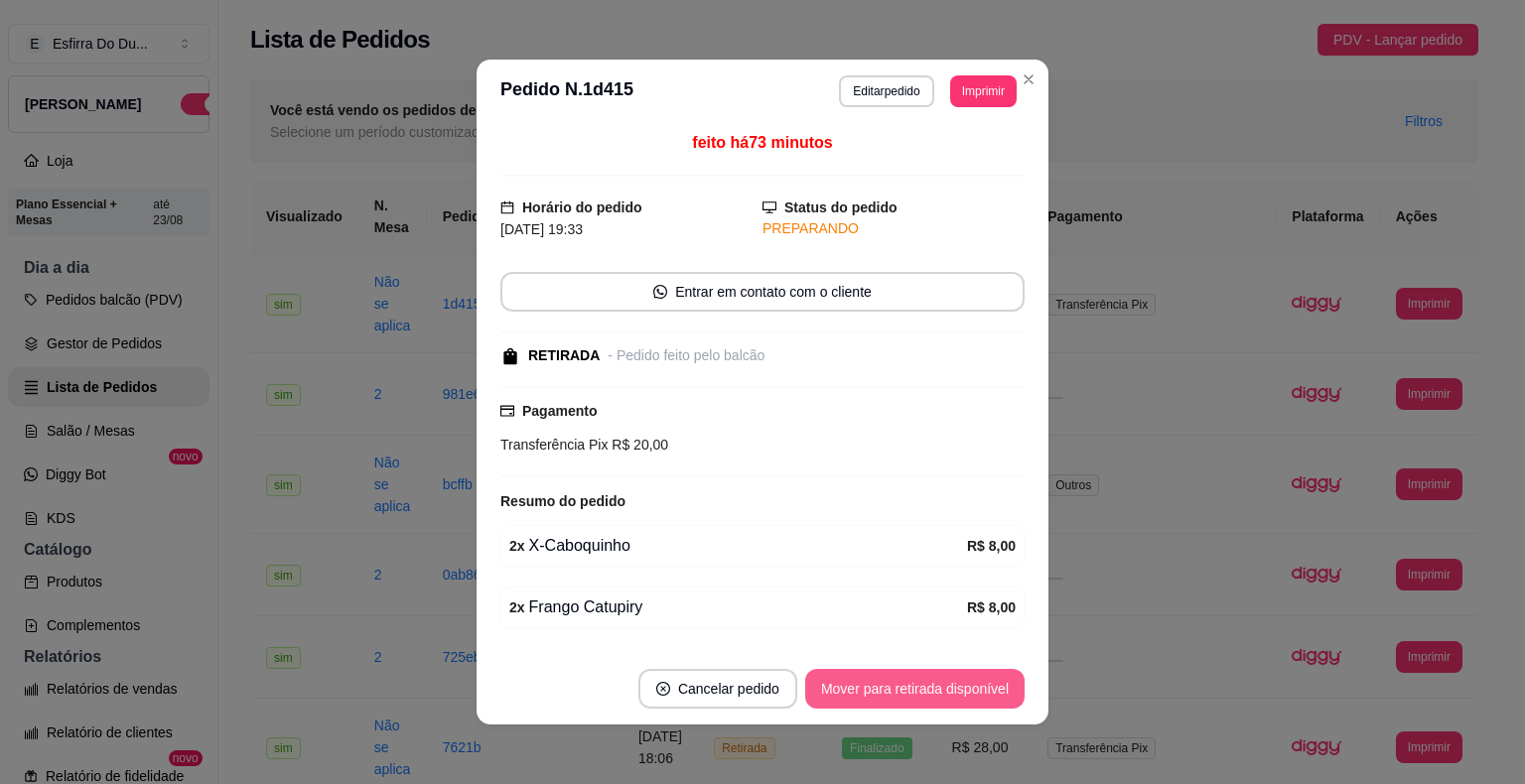 click on "Mover para retirada disponível" at bounding box center [914, 689] 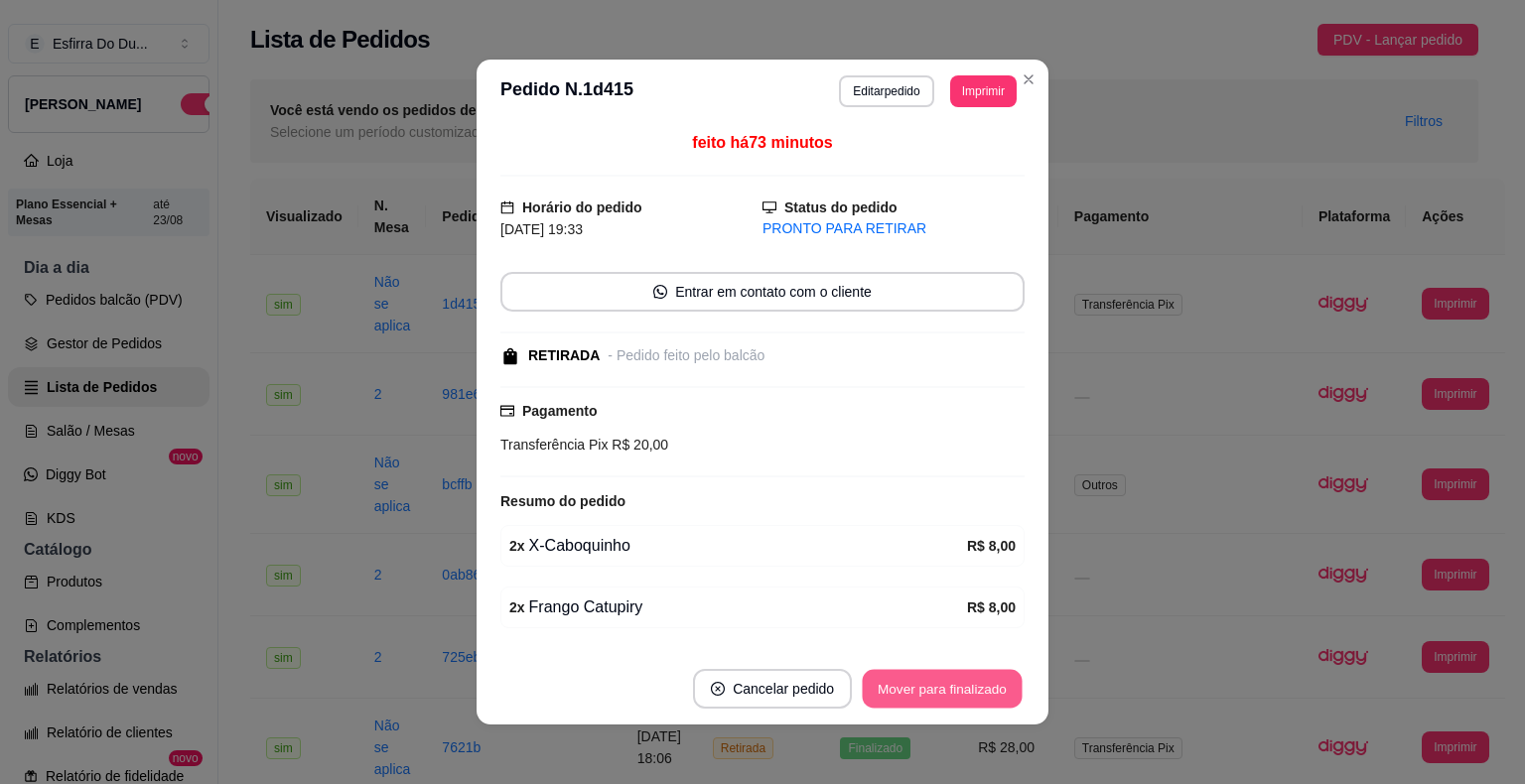 click on "Mover para finalizado" at bounding box center (942, 689) 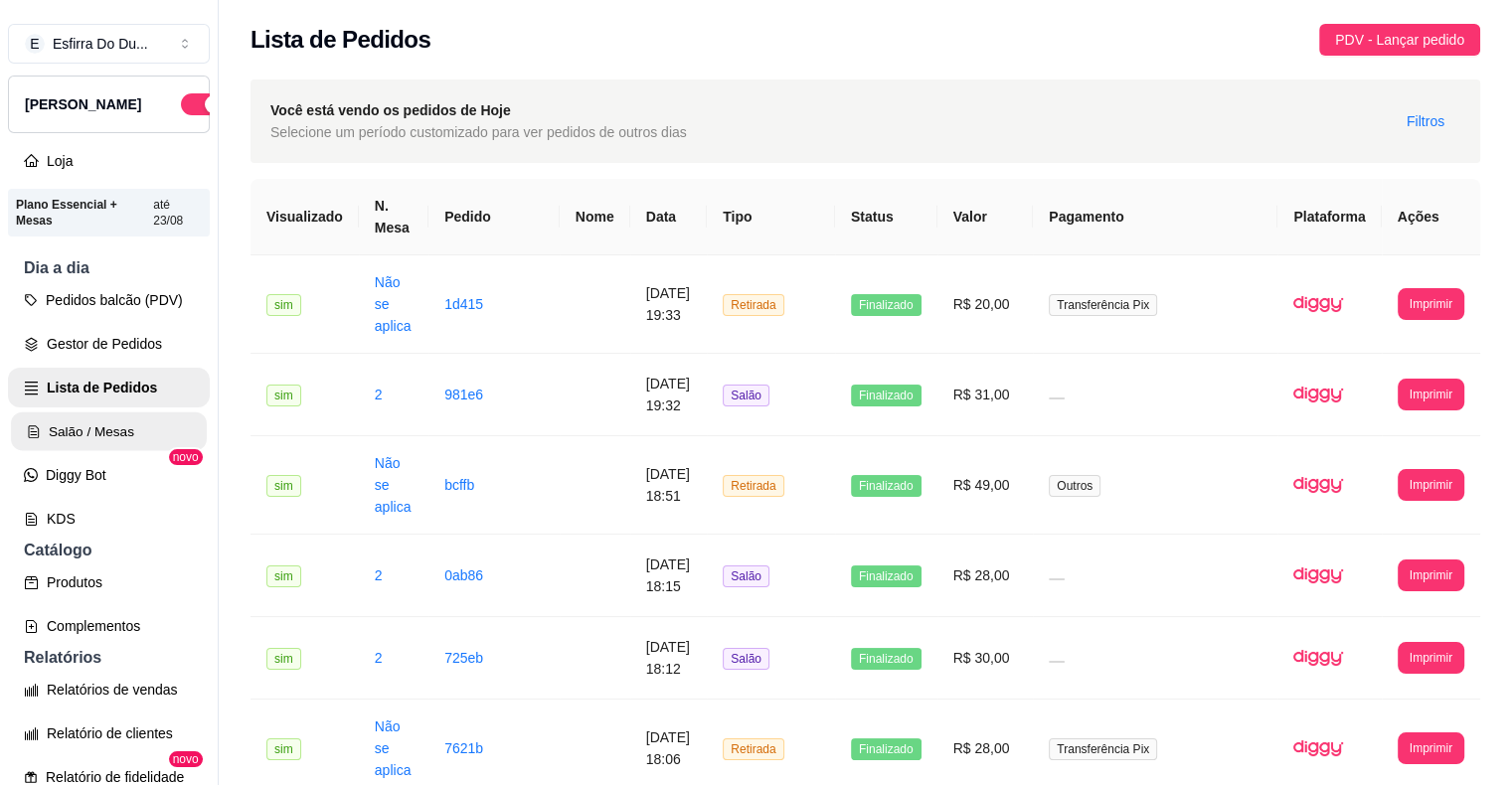 click on "Salão / Mesas" at bounding box center [108, 431] 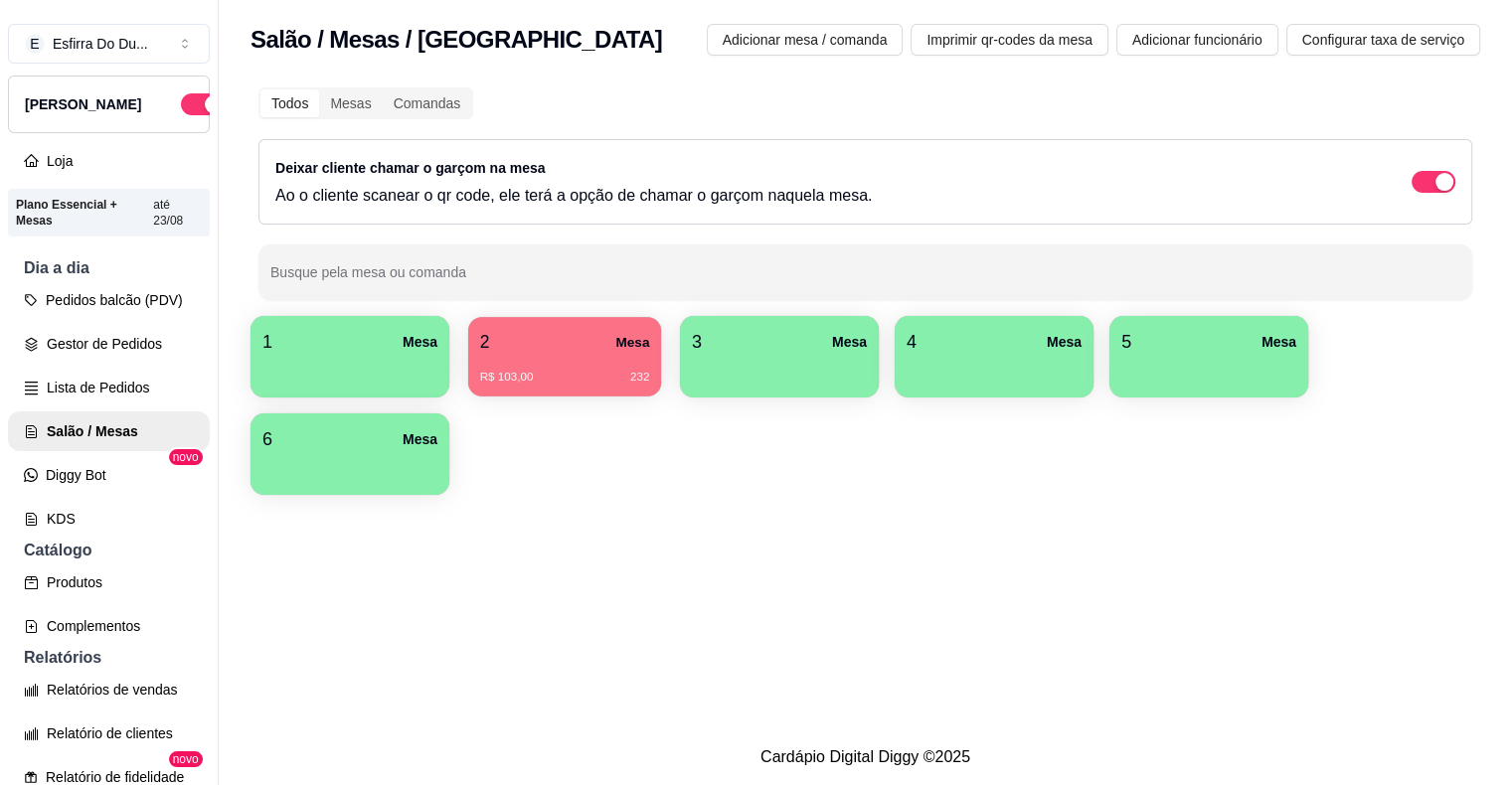 click on "R$ 103,00 232" at bounding box center [565, 370] 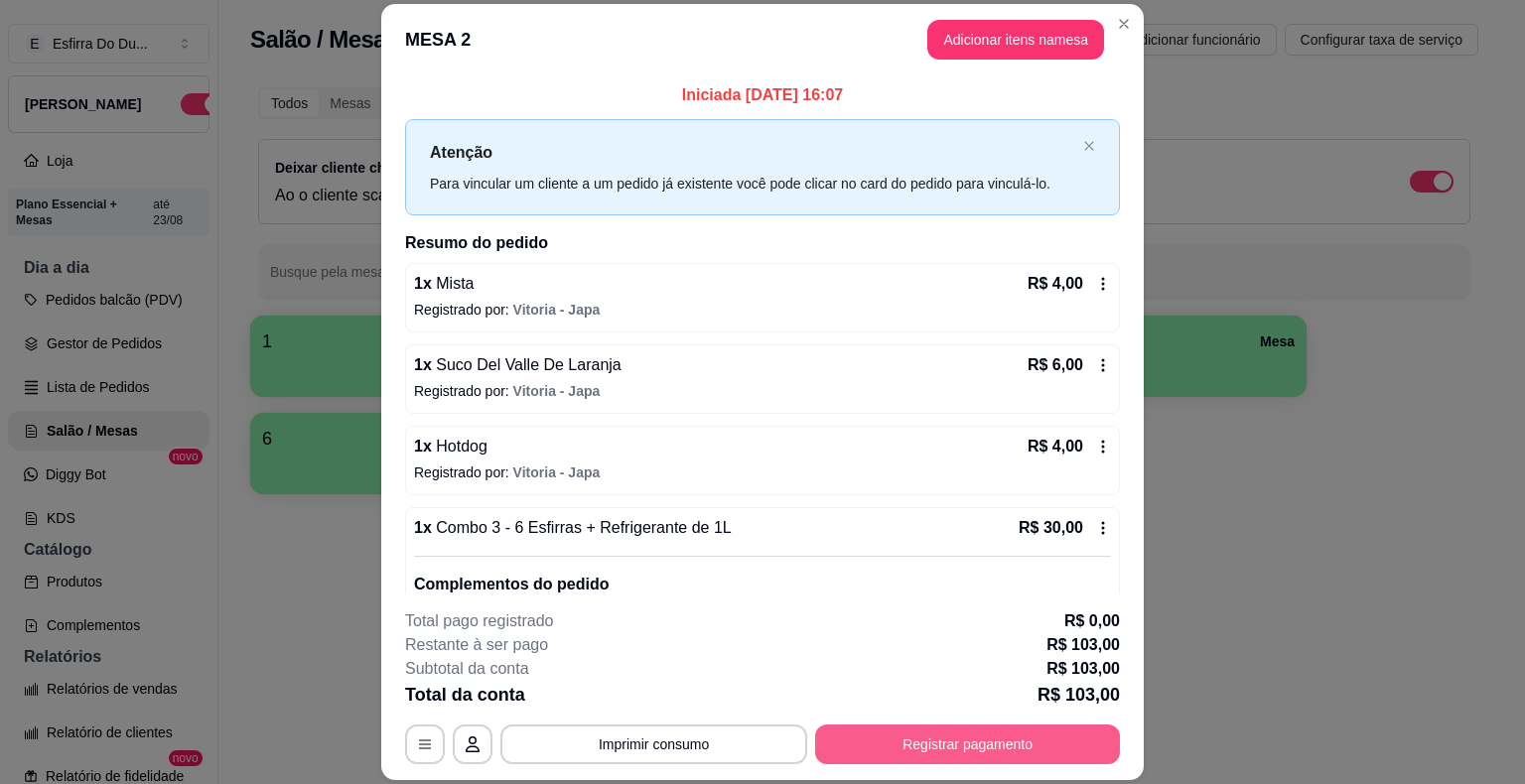 click on "Registrar pagamento" at bounding box center [967, 744] 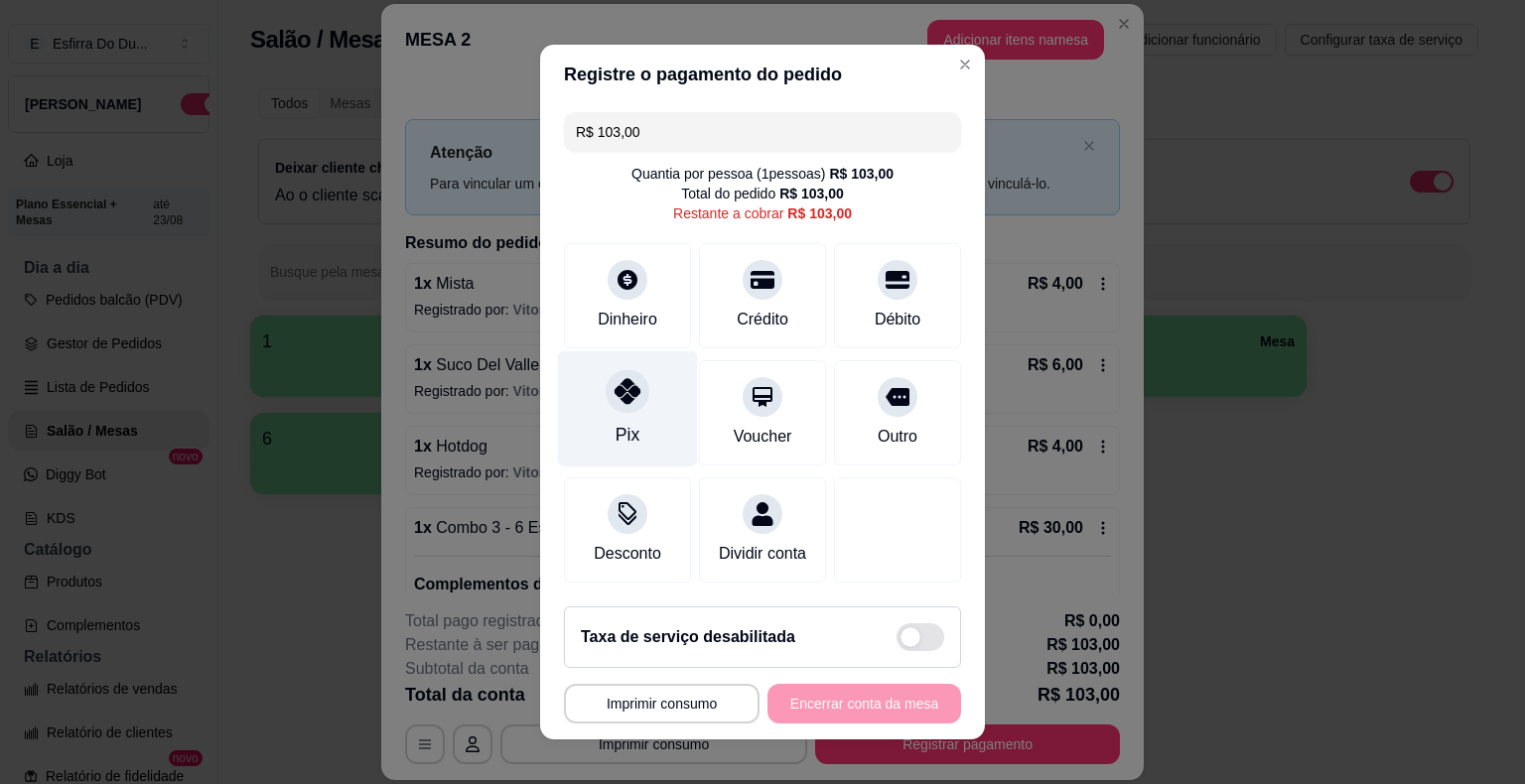 click at bounding box center [627, 391] 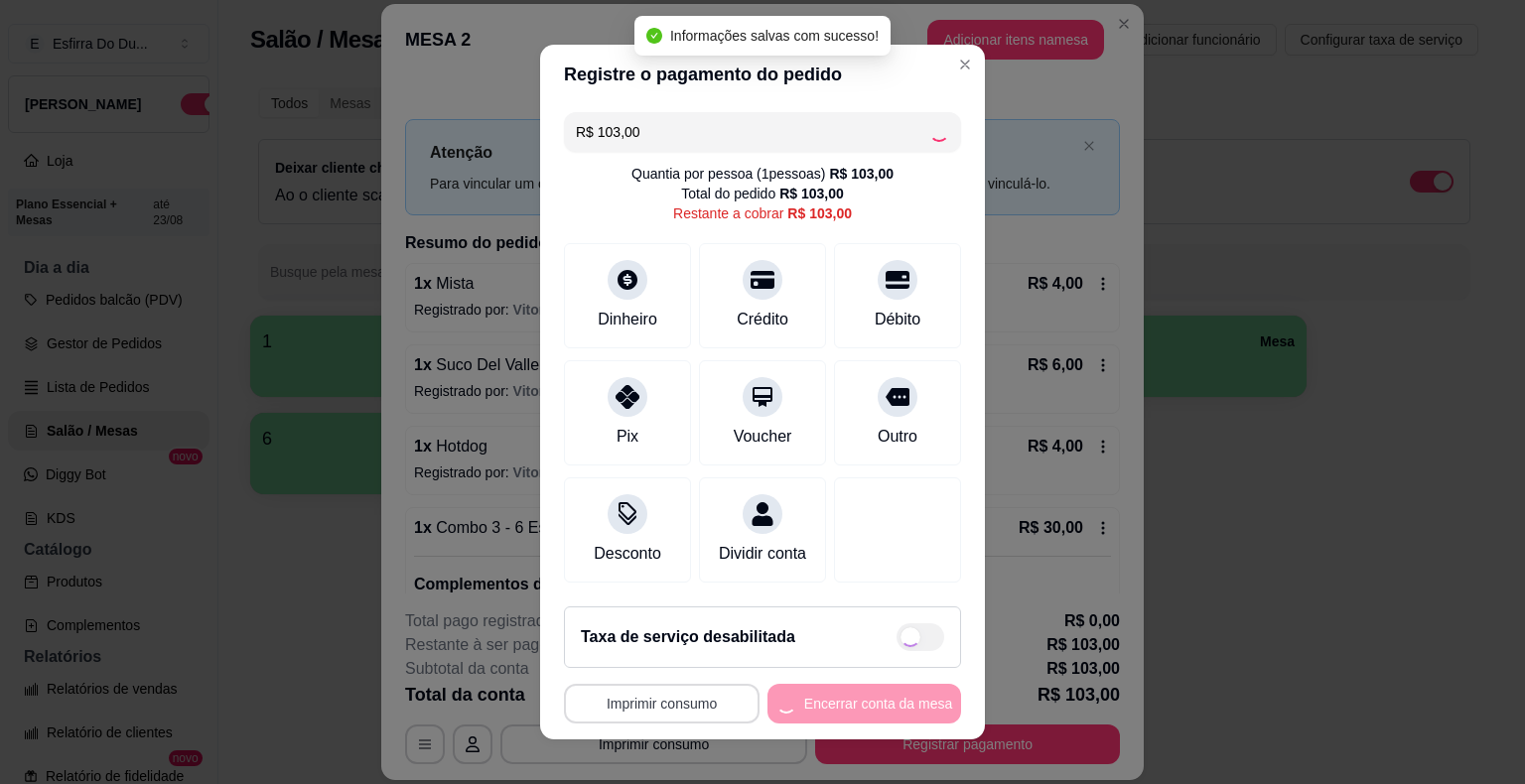 type on "R$ 0,00" 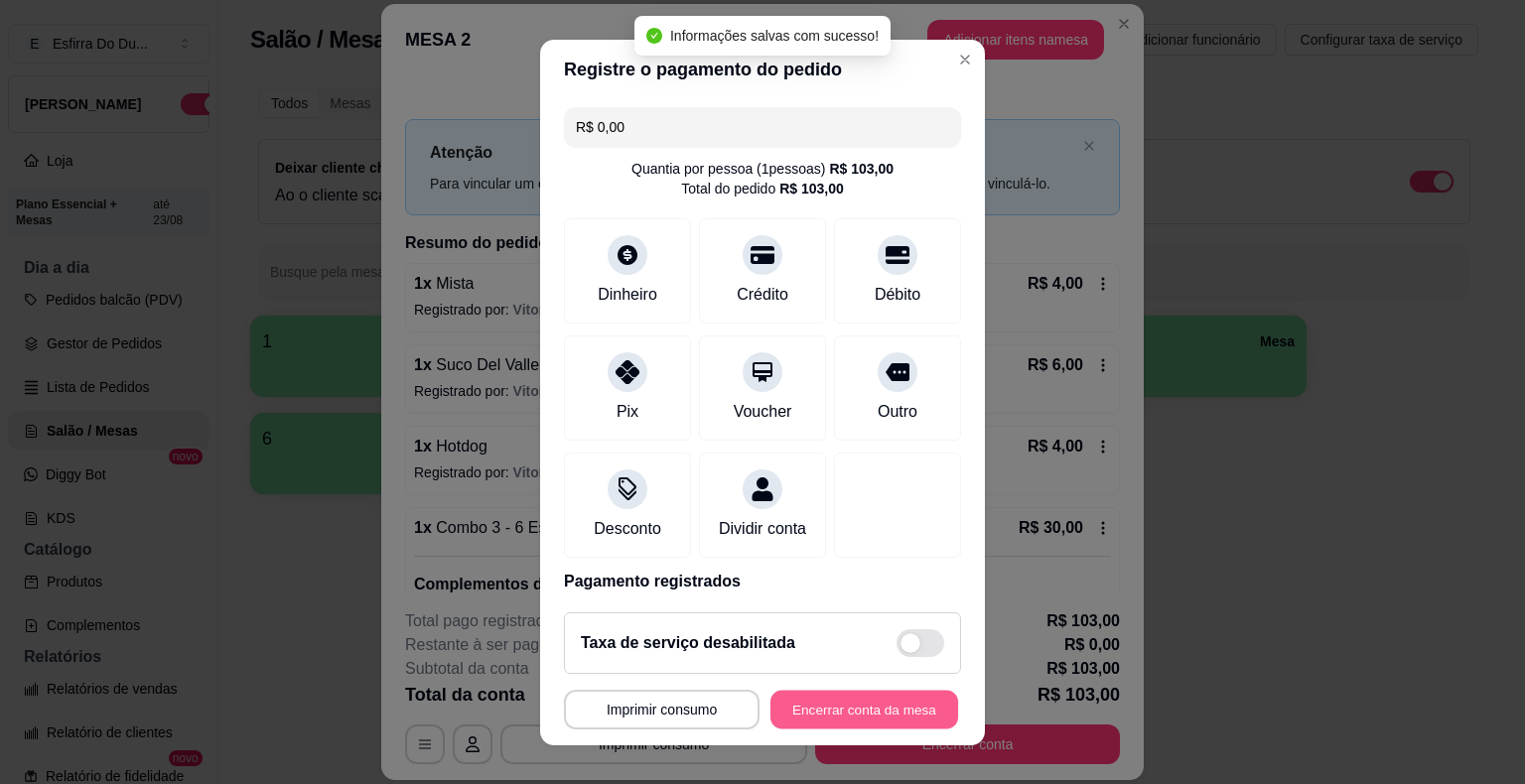 click on "Encerrar conta da mesa" at bounding box center [864, 709] 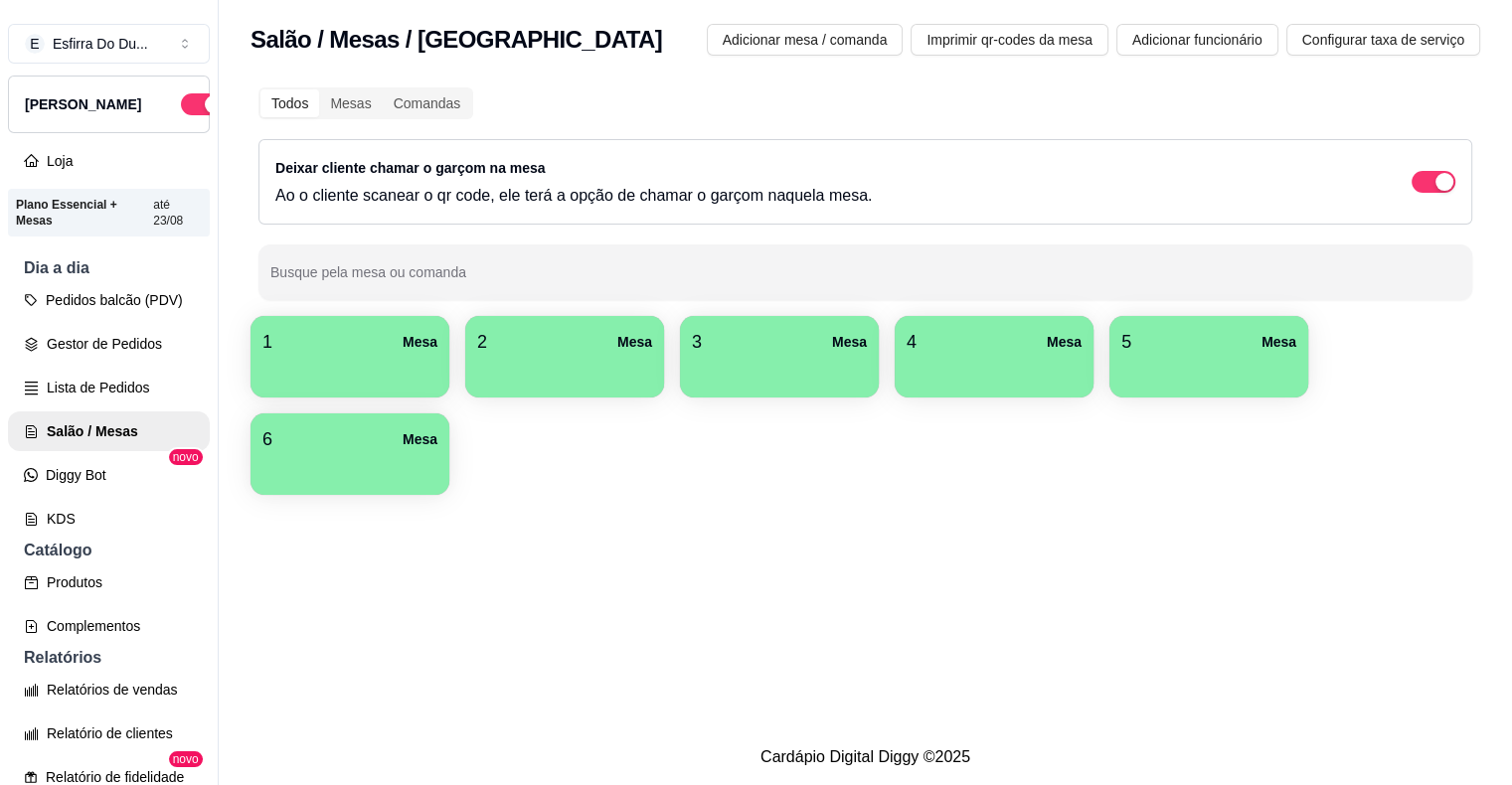 click on "Salão / Mesas / Comandas Adicionar mesa / comanda Imprimir qr-codes da mesa Adicionar funcionário Configurar taxa de serviço Todos Mesas Comandas Deixar cliente chamar o garçom na mesa Ao o cliente scanear o qr code, ele terá a opção de chamar o garçom naquela mesa. Busque pela mesa ou comanda
1 Mesa 2 Mesa 3 Mesa 4 Mesa 5 Mesa 6 Mesa" at bounding box center (865, 365) 